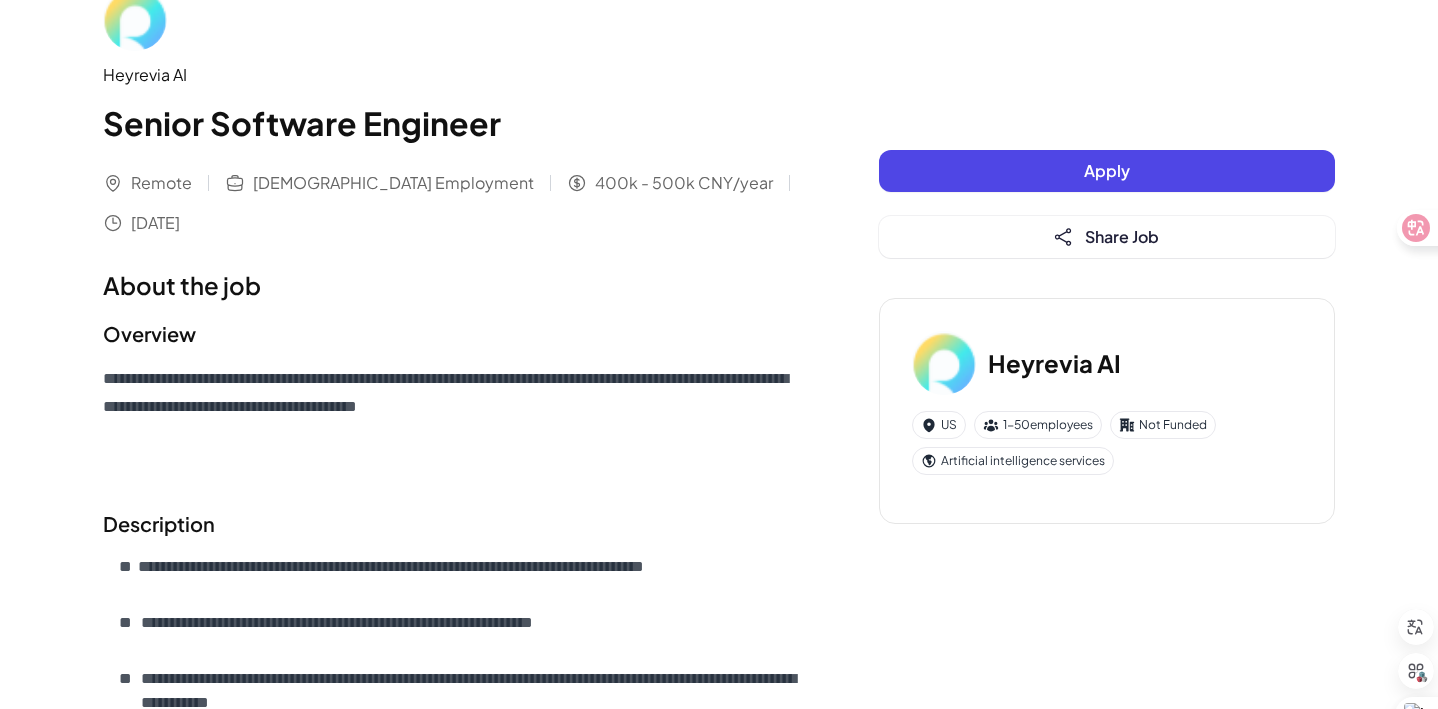 scroll, scrollTop: 0, scrollLeft: 0, axis: both 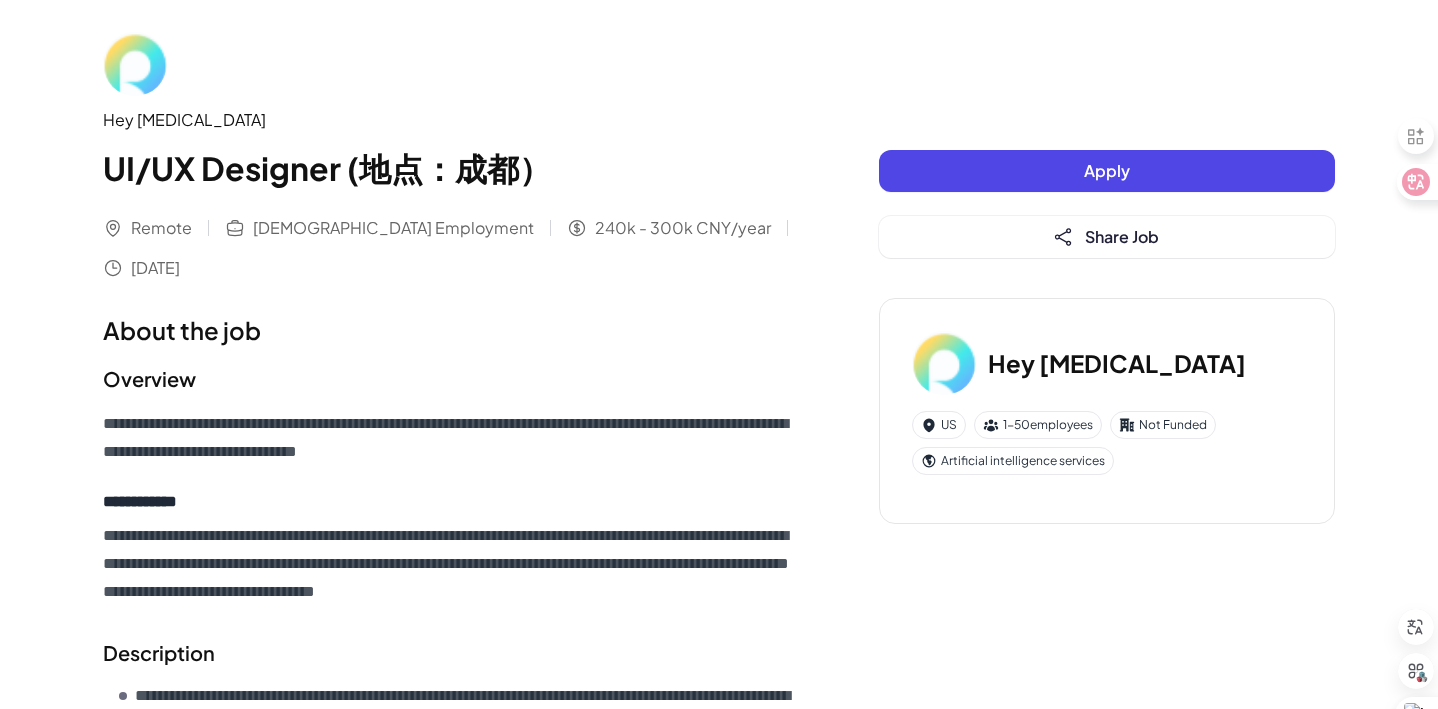 click on "About the job" at bounding box center (451, 330) 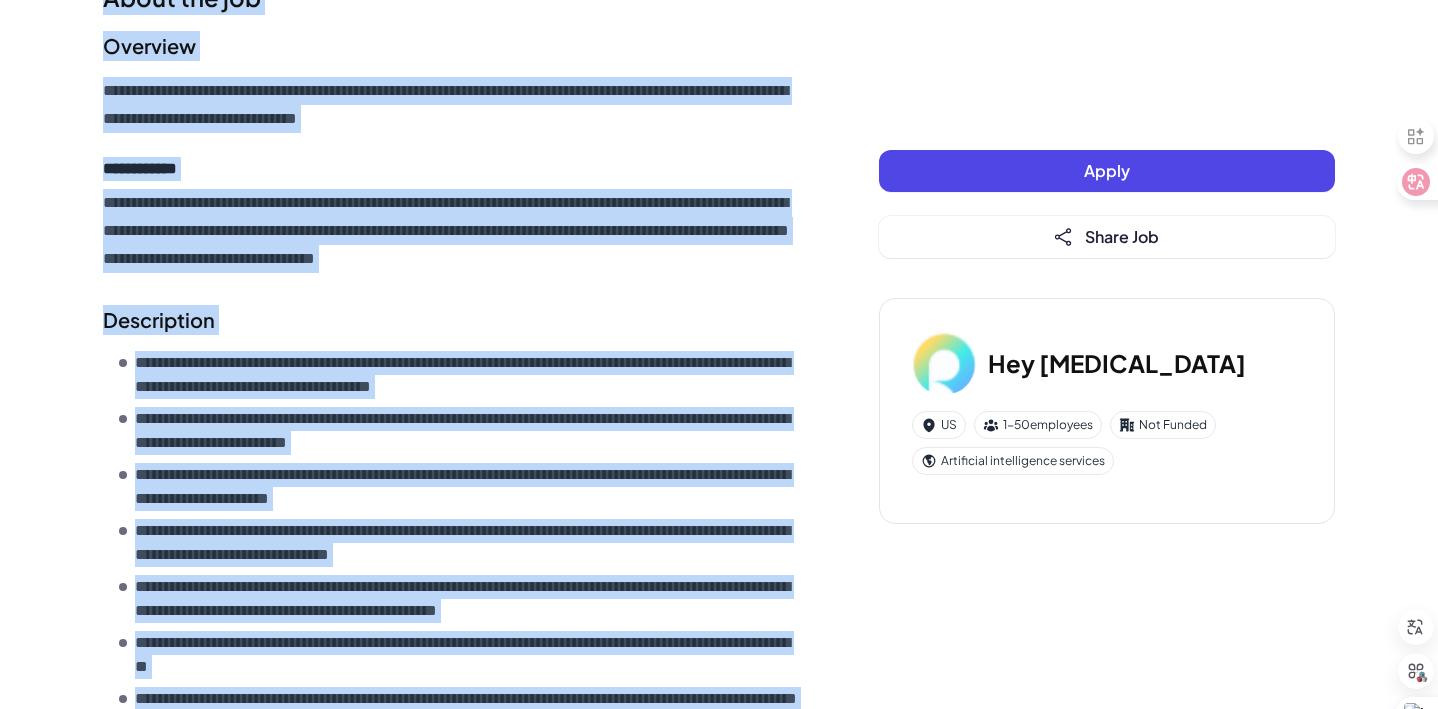 scroll, scrollTop: 934, scrollLeft: 0, axis: vertical 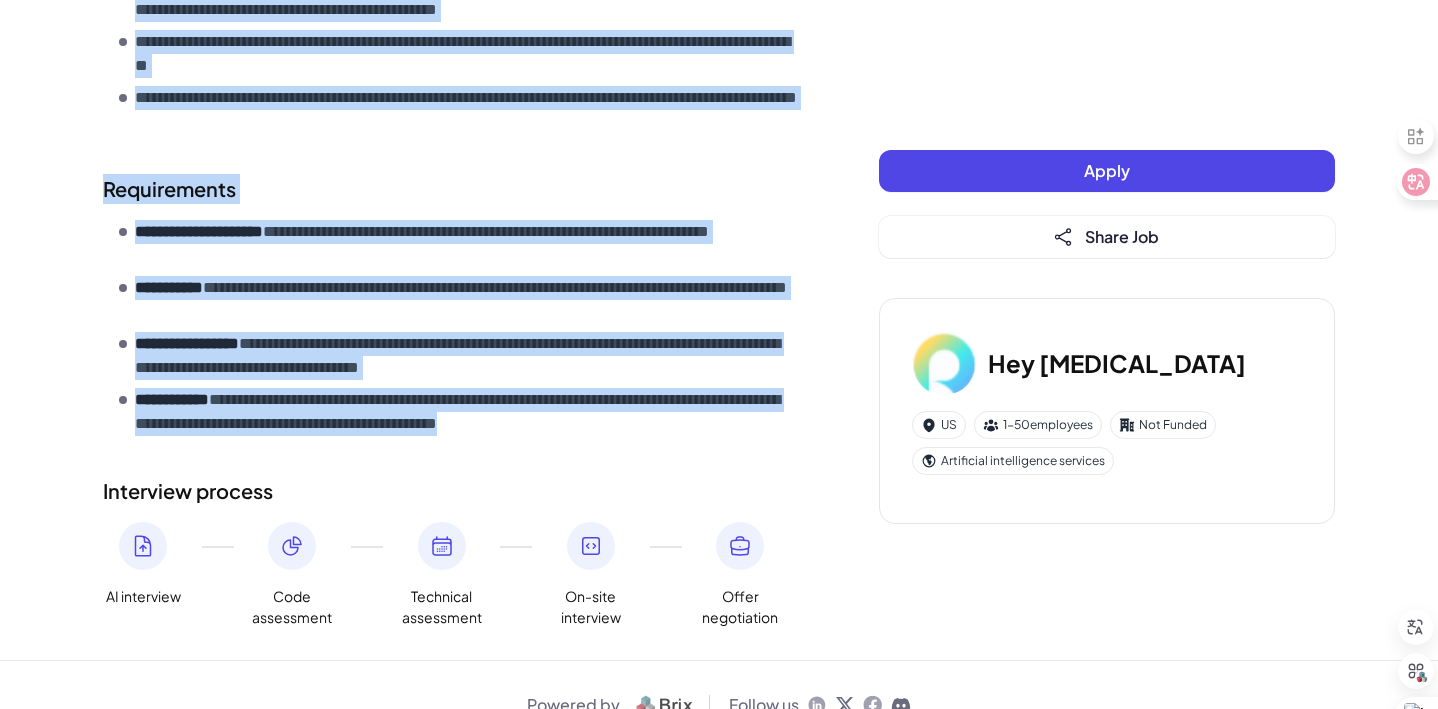drag, startPoint x: 99, startPoint y: 288, endPoint x: 823, endPoint y: 408, distance: 733.8774 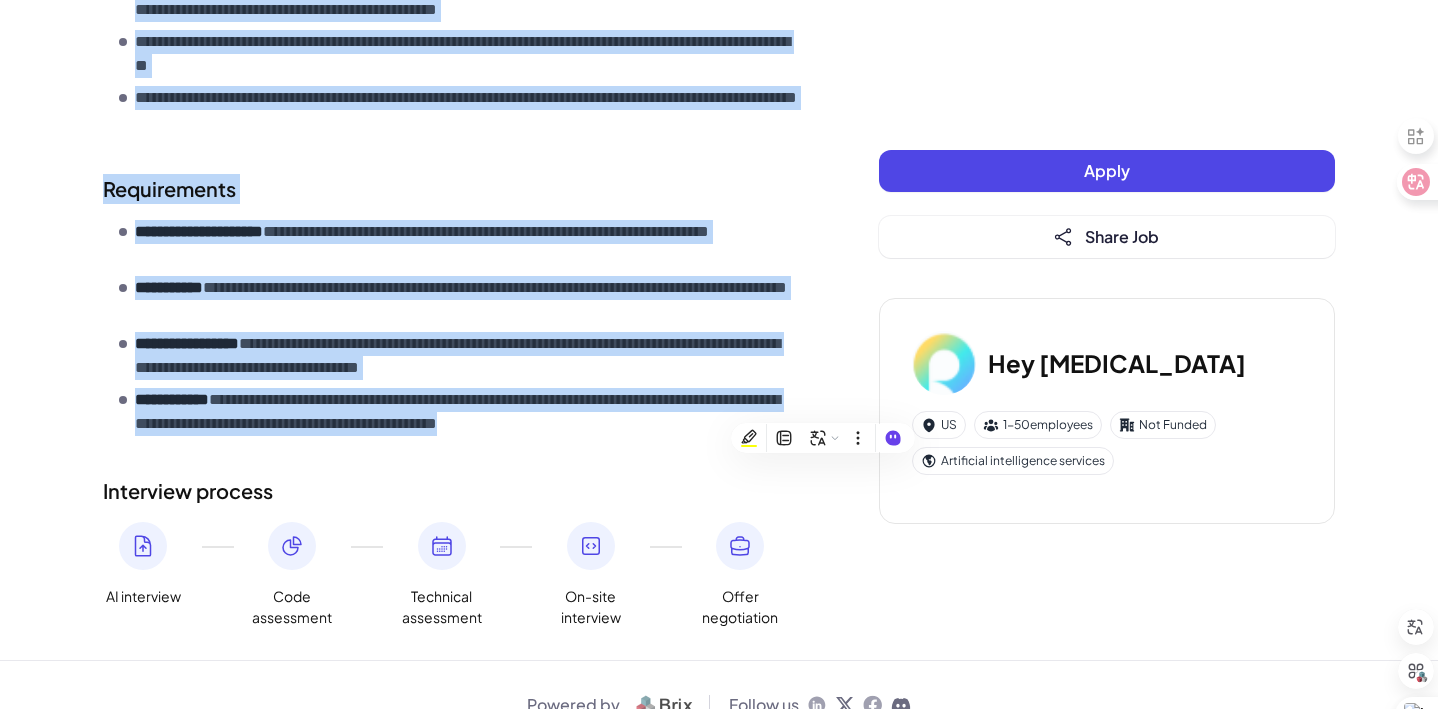 copy on "**********" 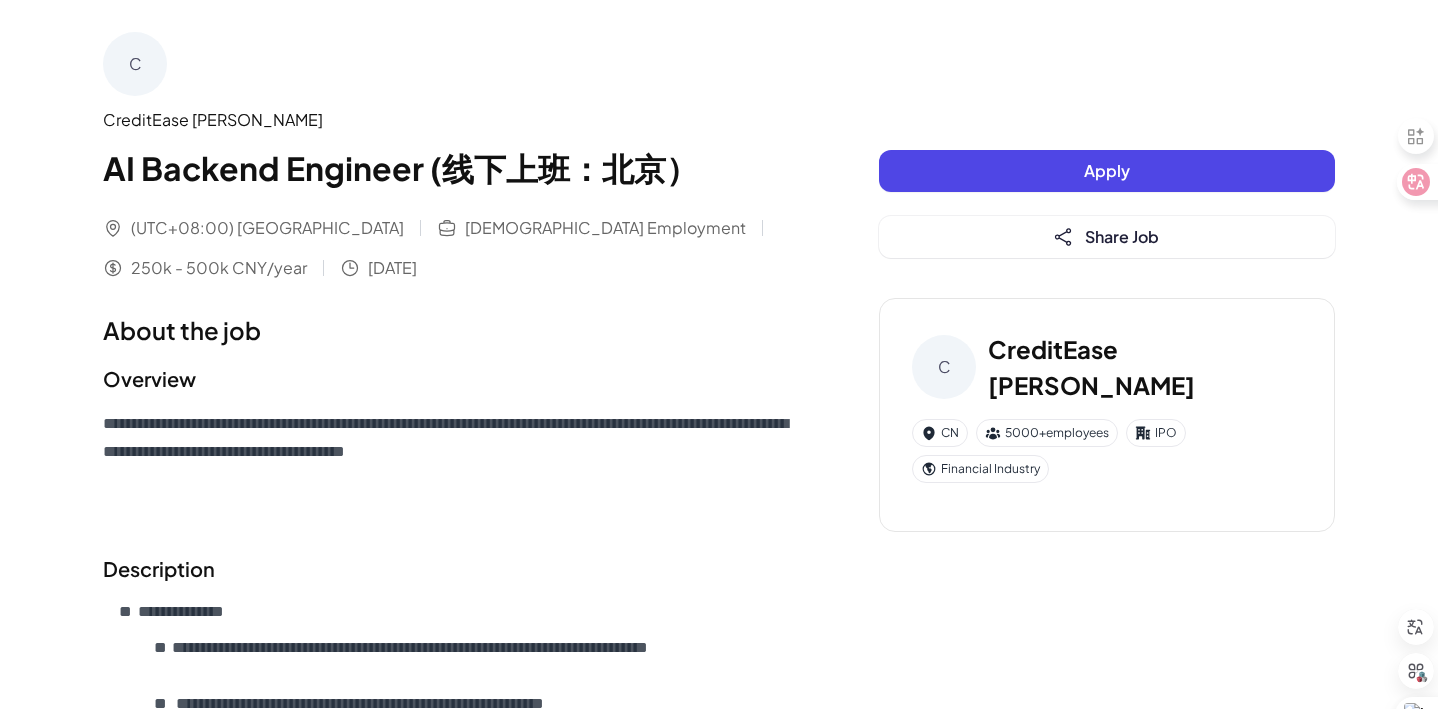 scroll, scrollTop: 0, scrollLeft: 0, axis: both 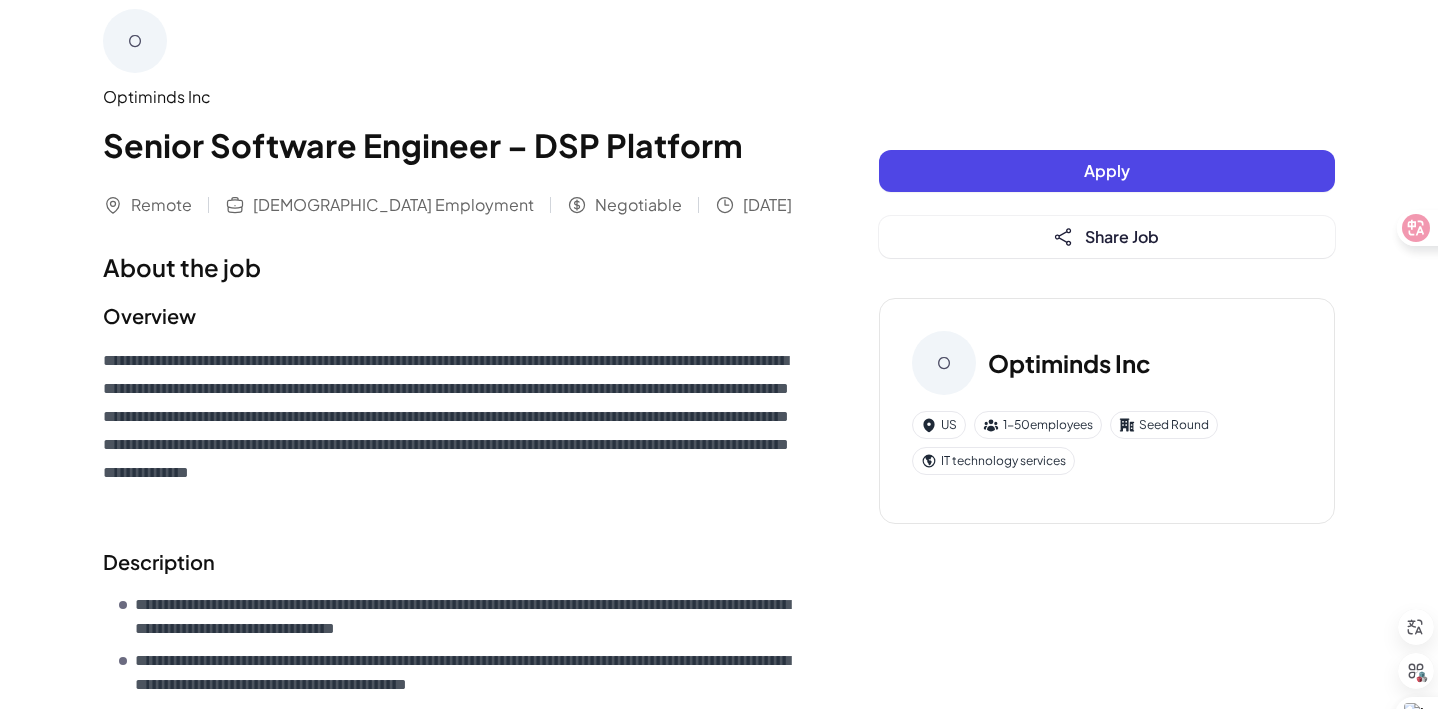 click on "Senior Software Engineer – DSP Platform" at bounding box center [451, 145] 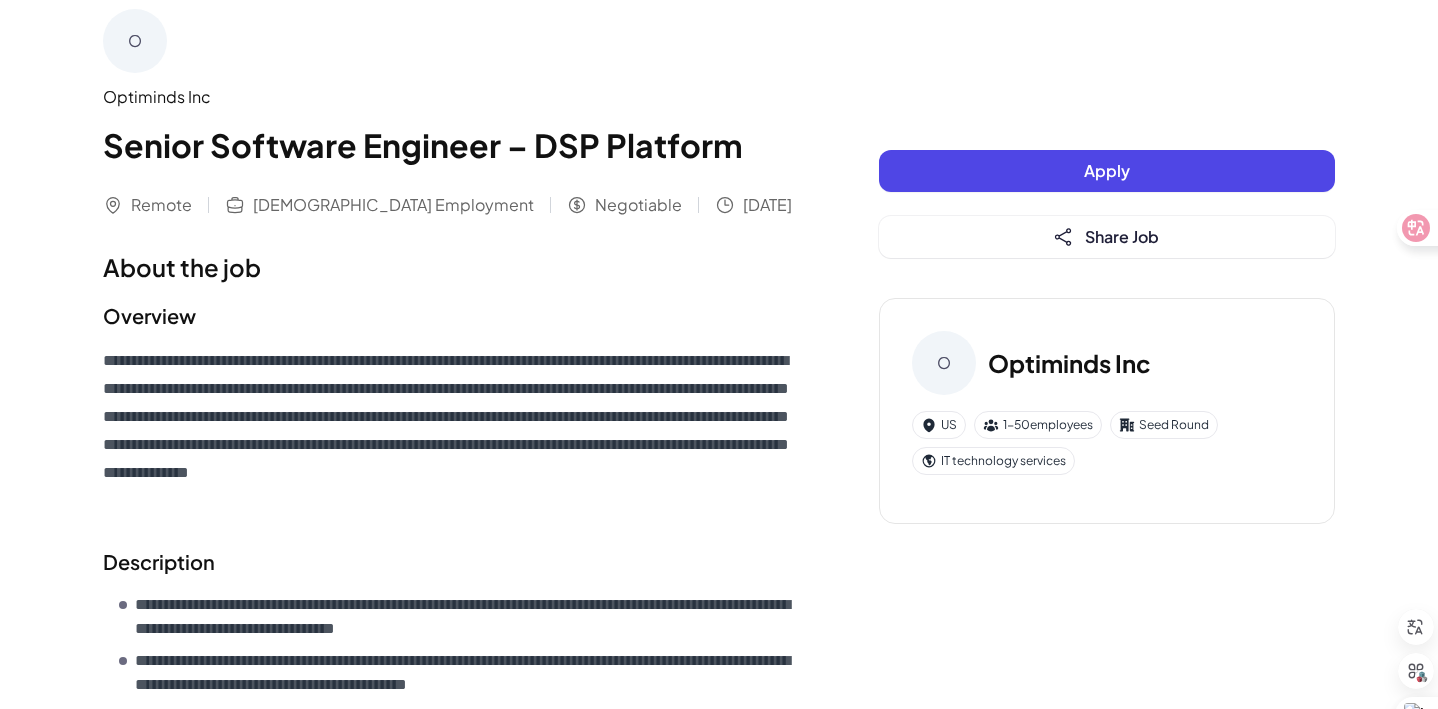 scroll, scrollTop: 0, scrollLeft: 0, axis: both 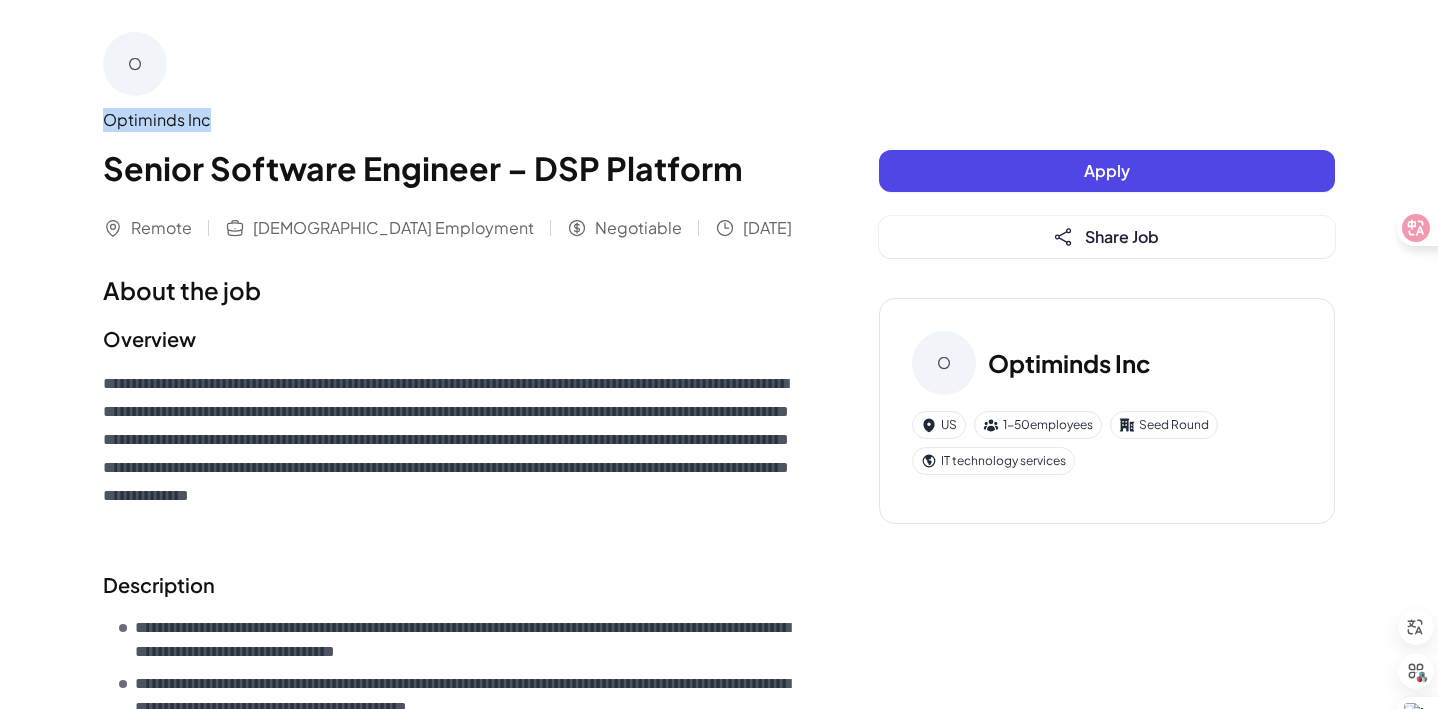 drag, startPoint x: 107, startPoint y: 119, endPoint x: 262, endPoint y: 131, distance: 155.46382 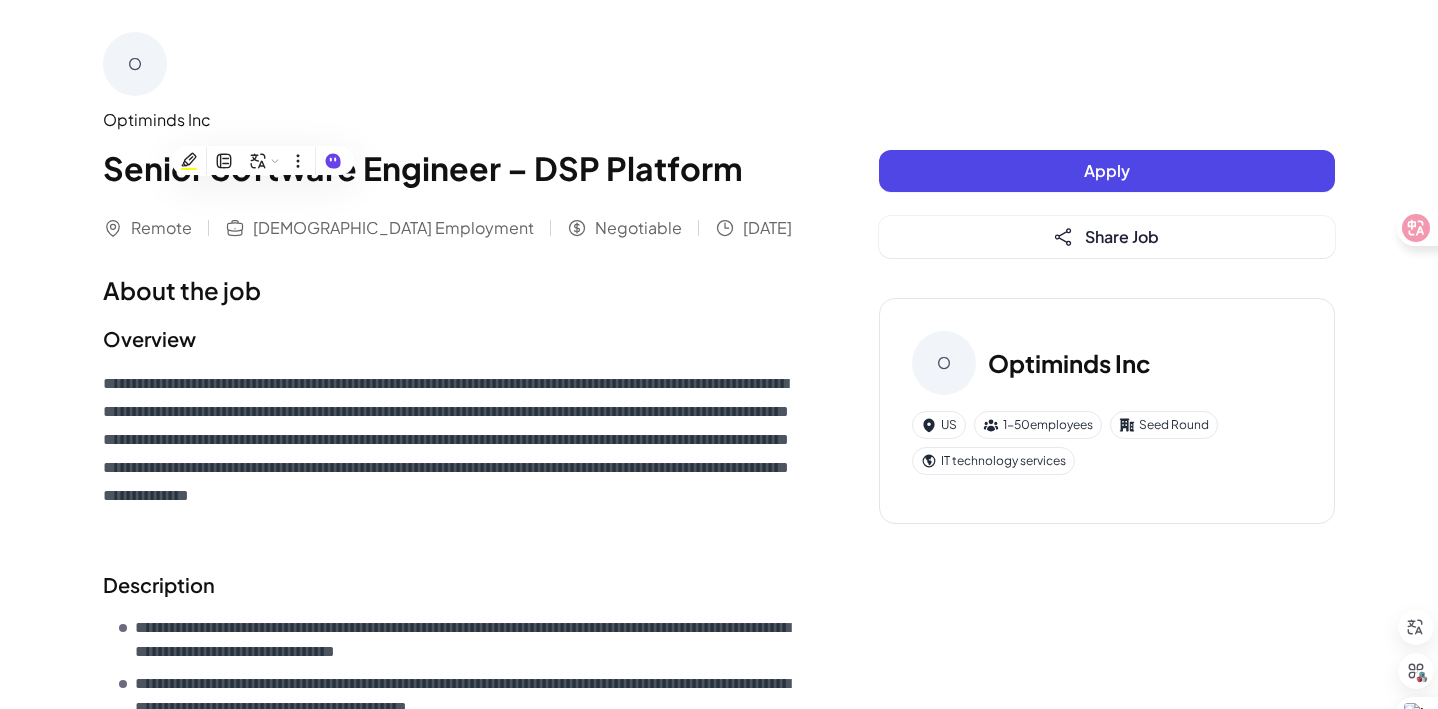 click on "**********" at bounding box center (451, 431) 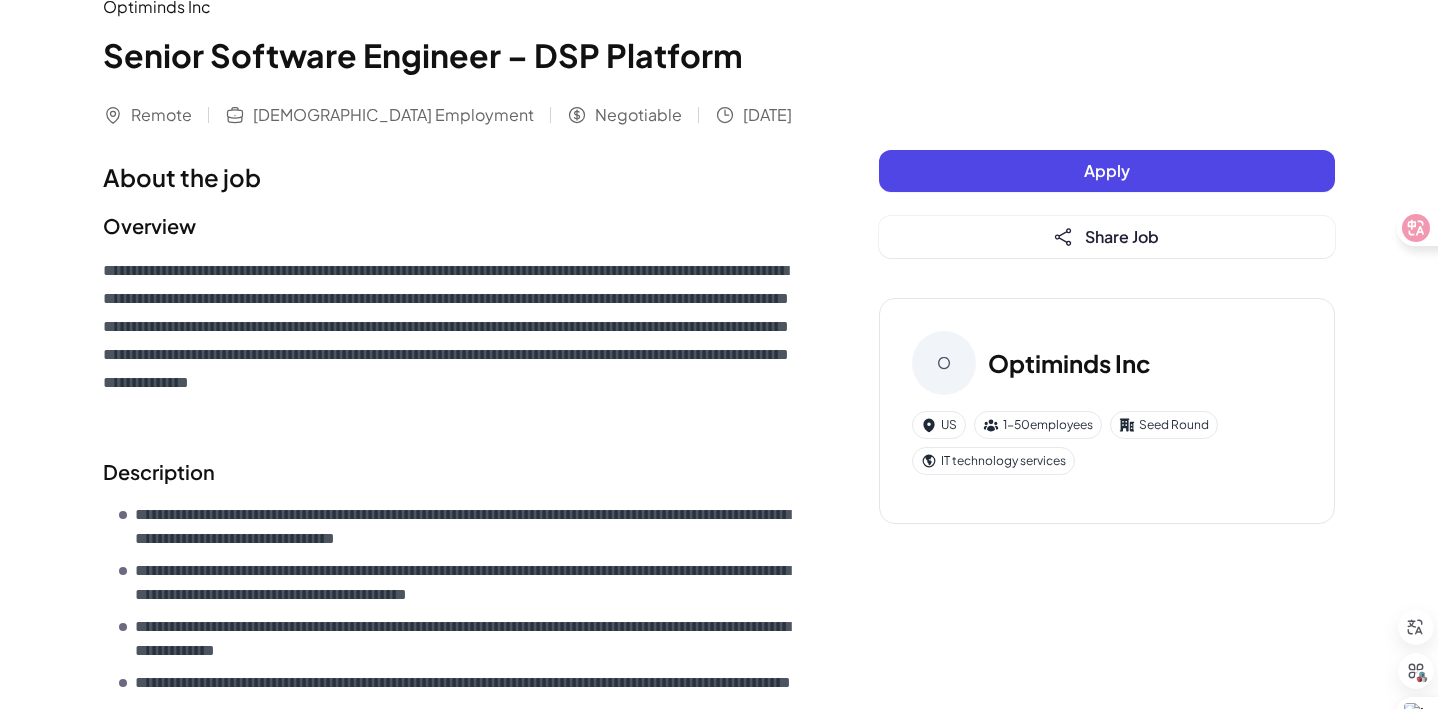 scroll, scrollTop: 131, scrollLeft: 0, axis: vertical 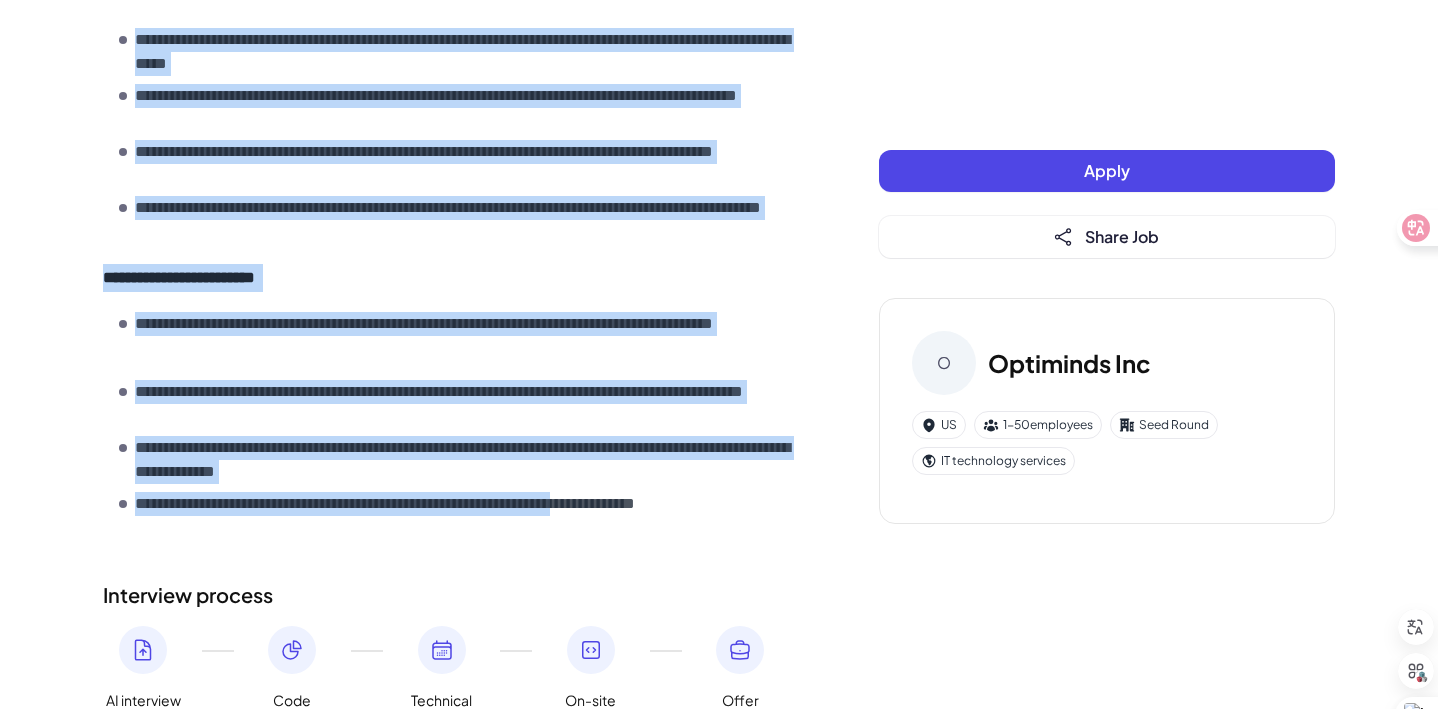 drag, startPoint x: 104, startPoint y: 155, endPoint x: 792, endPoint y: 511, distance: 774.6483 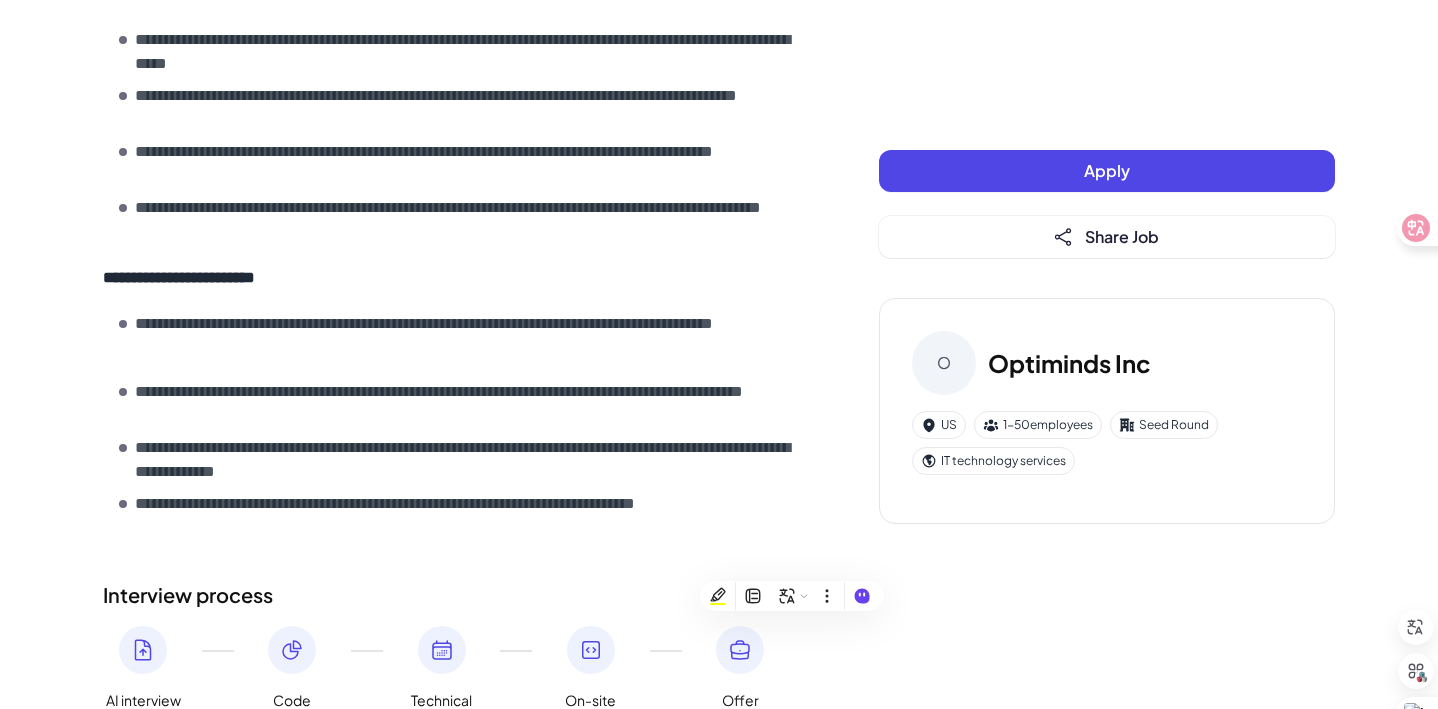 scroll, scrollTop: 0, scrollLeft: 0, axis: both 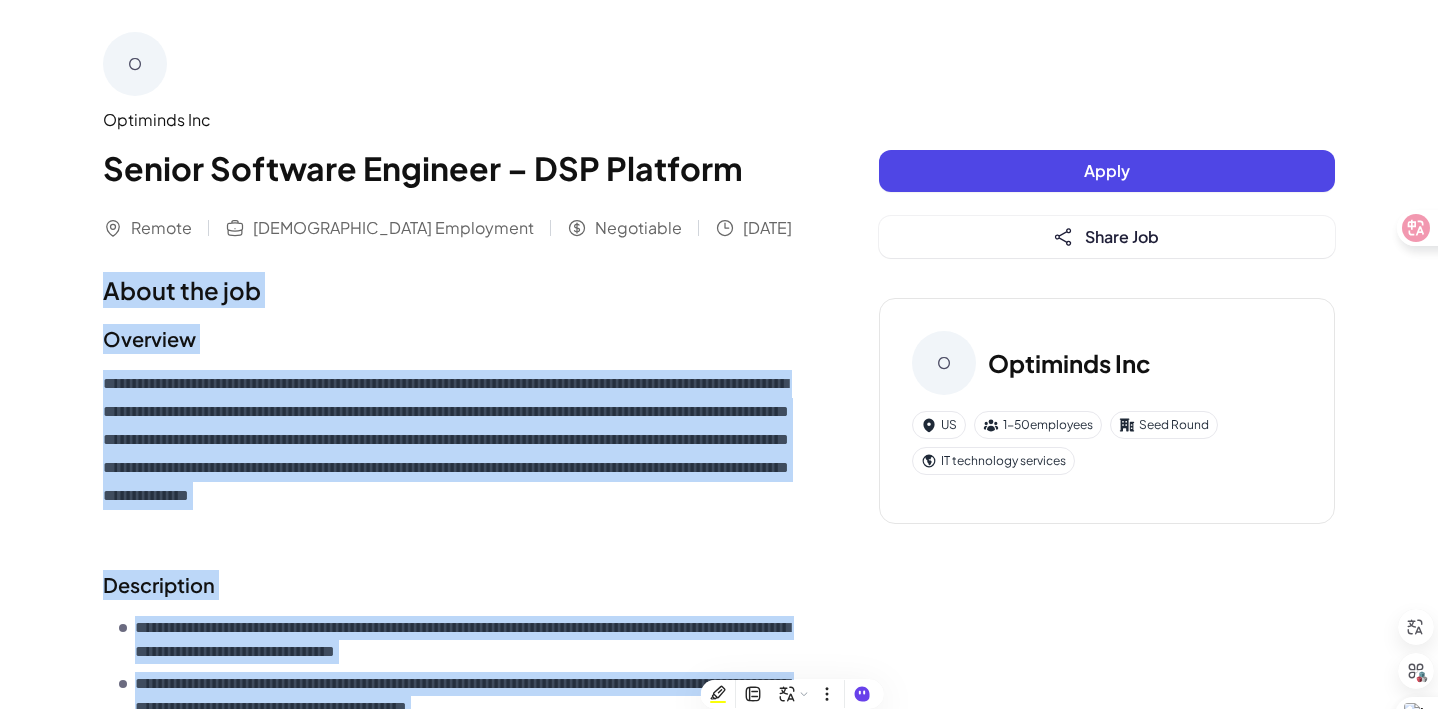 click on "**********" at bounding box center [451, 1143] 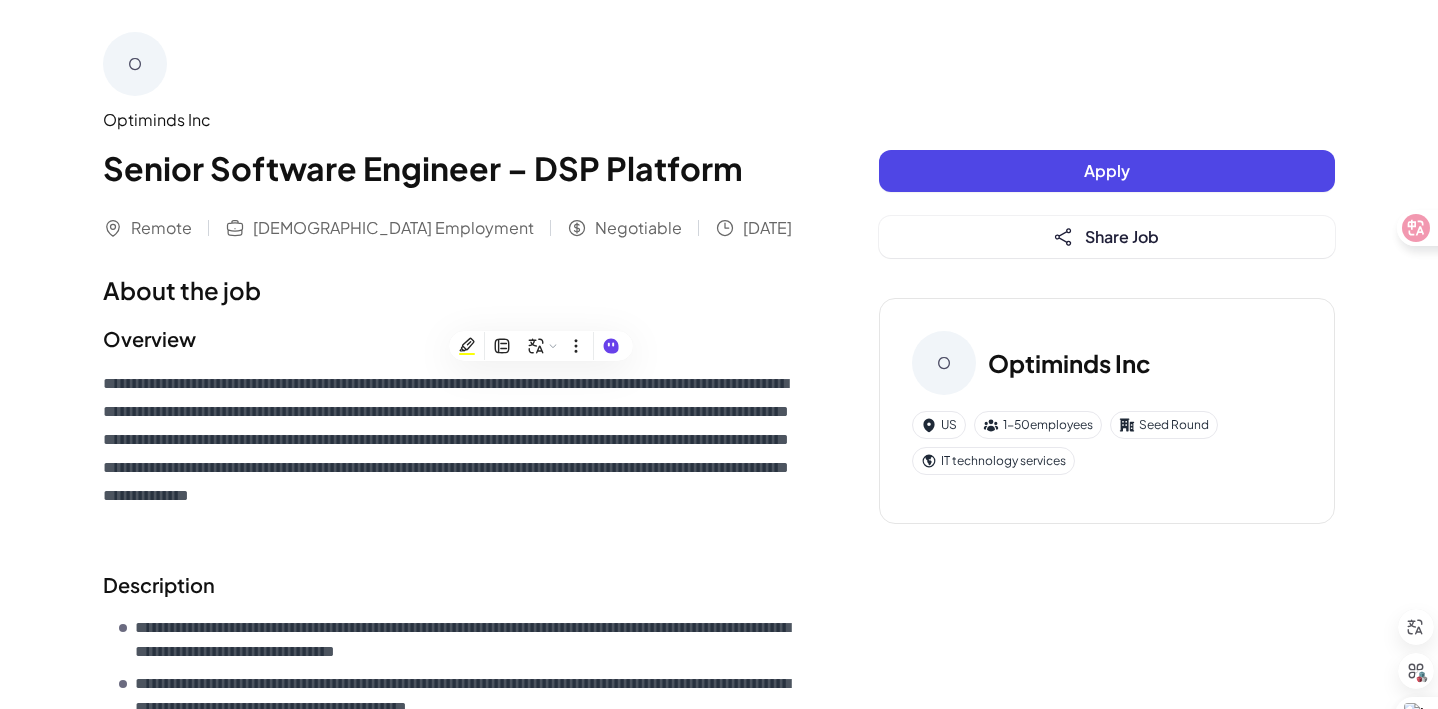 click on "**********" at bounding box center [451, 454] 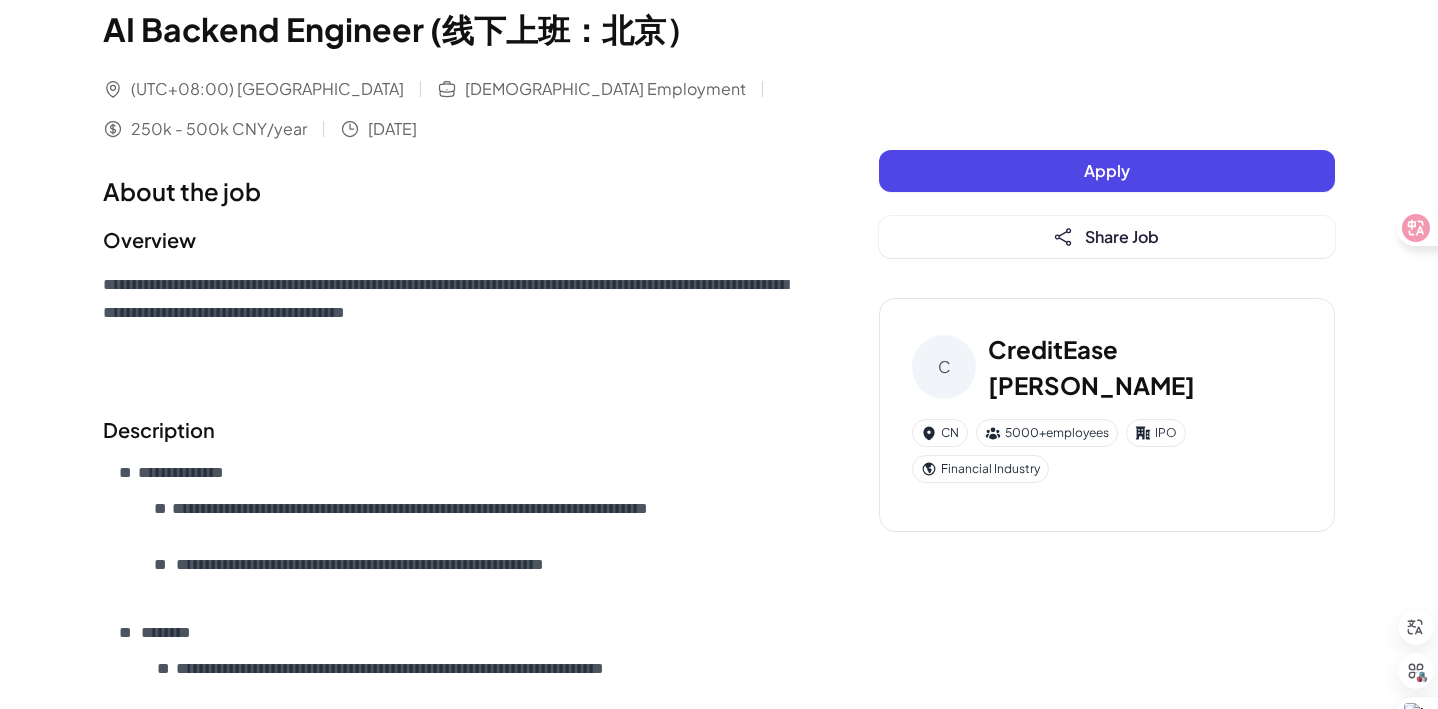 scroll, scrollTop: 0, scrollLeft: 0, axis: both 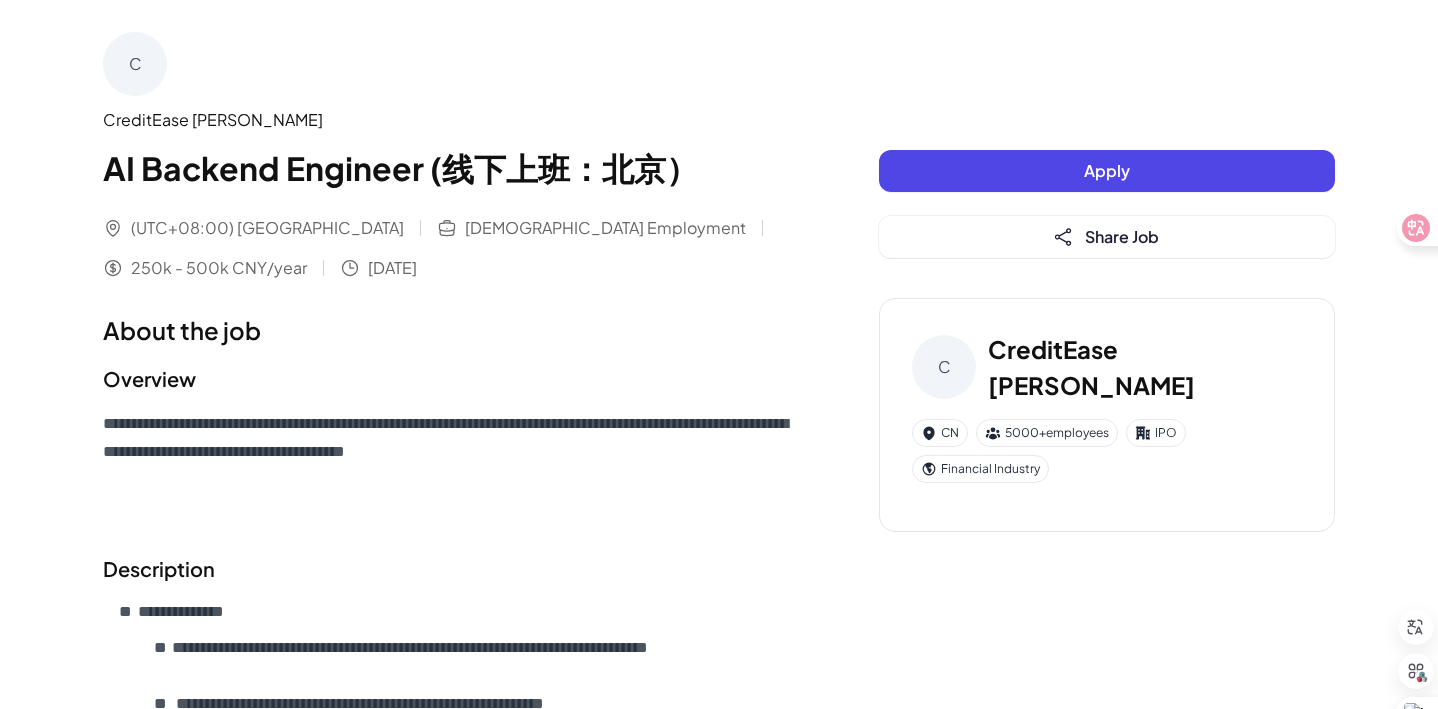 click on "**********" at bounding box center [719, 963] 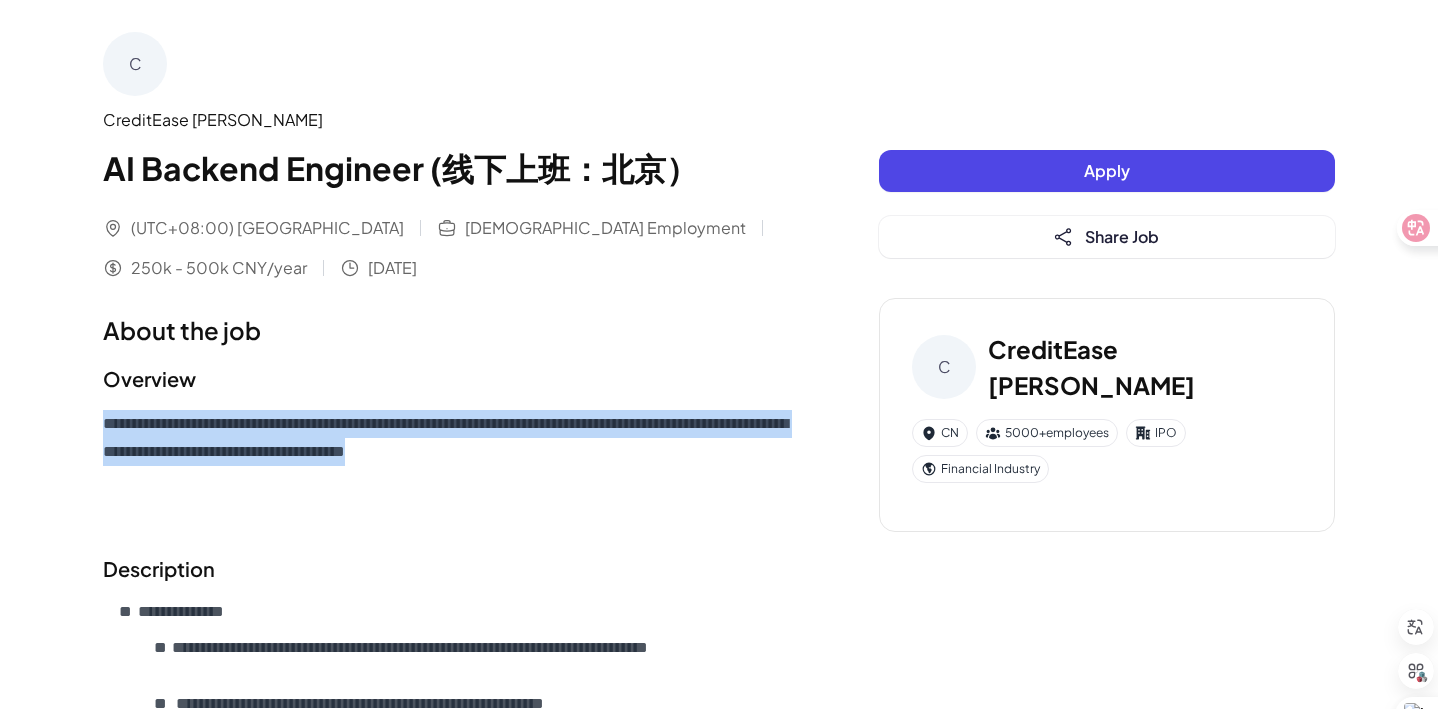 drag, startPoint x: 103, startPoint y: 417, endPoint x: 352, endPoint y: 514, distance: 267.2265 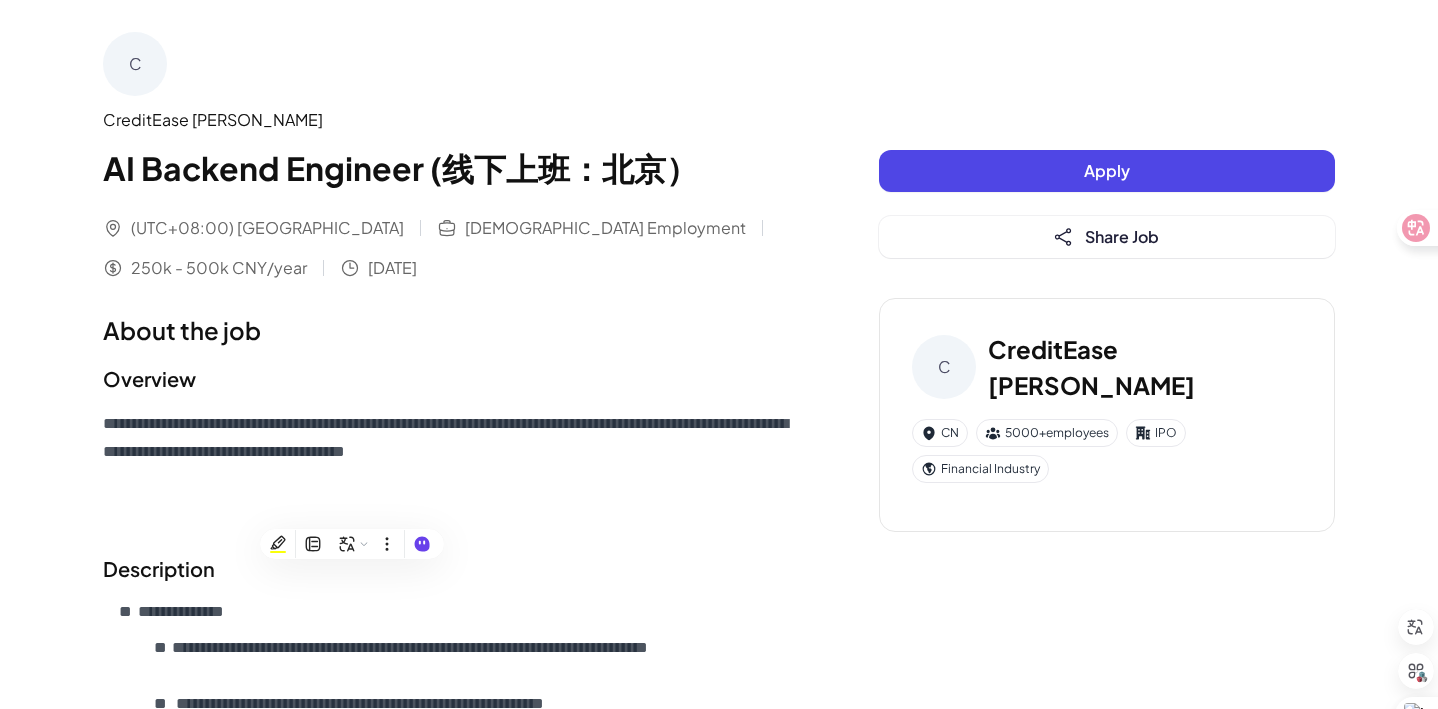 click on "**********" at bounding box center [451, 466] 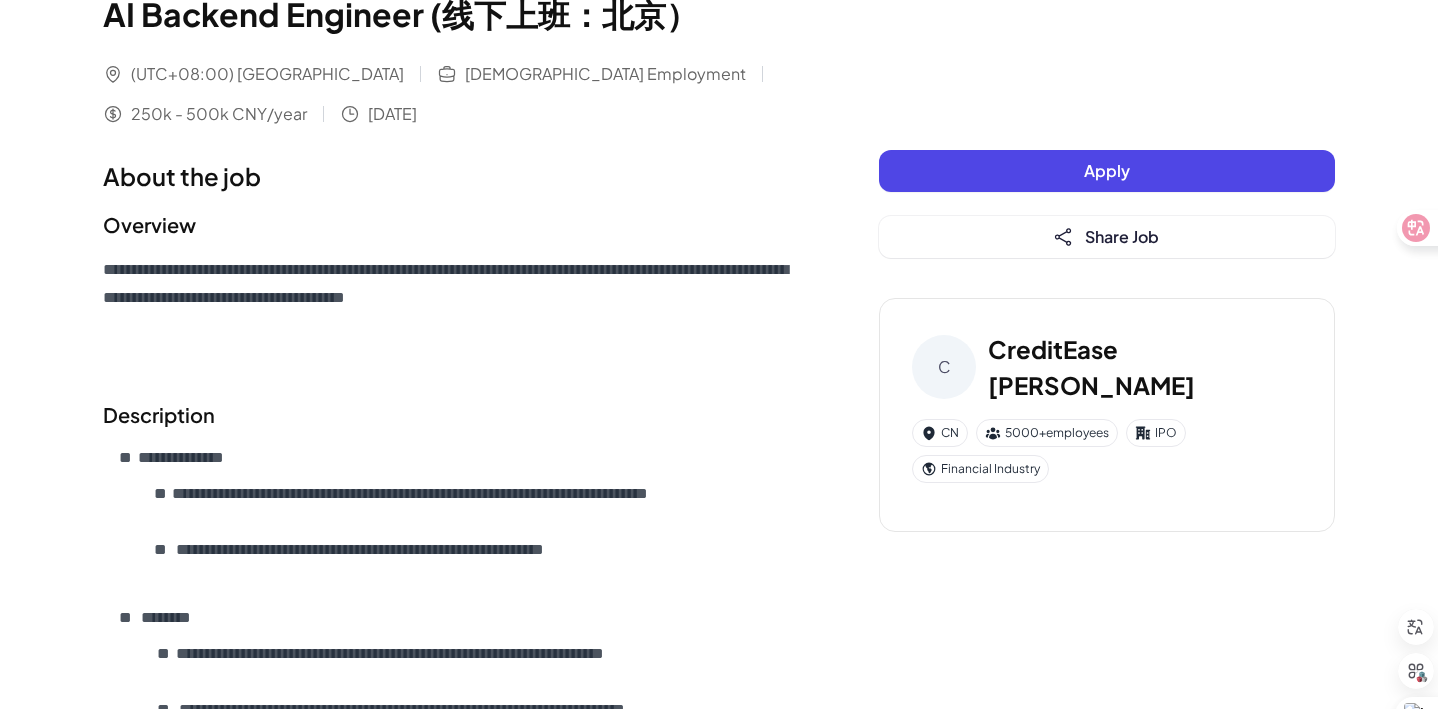 scroll, scrollTop: 287, scrollLeft: 0, axis: vertical 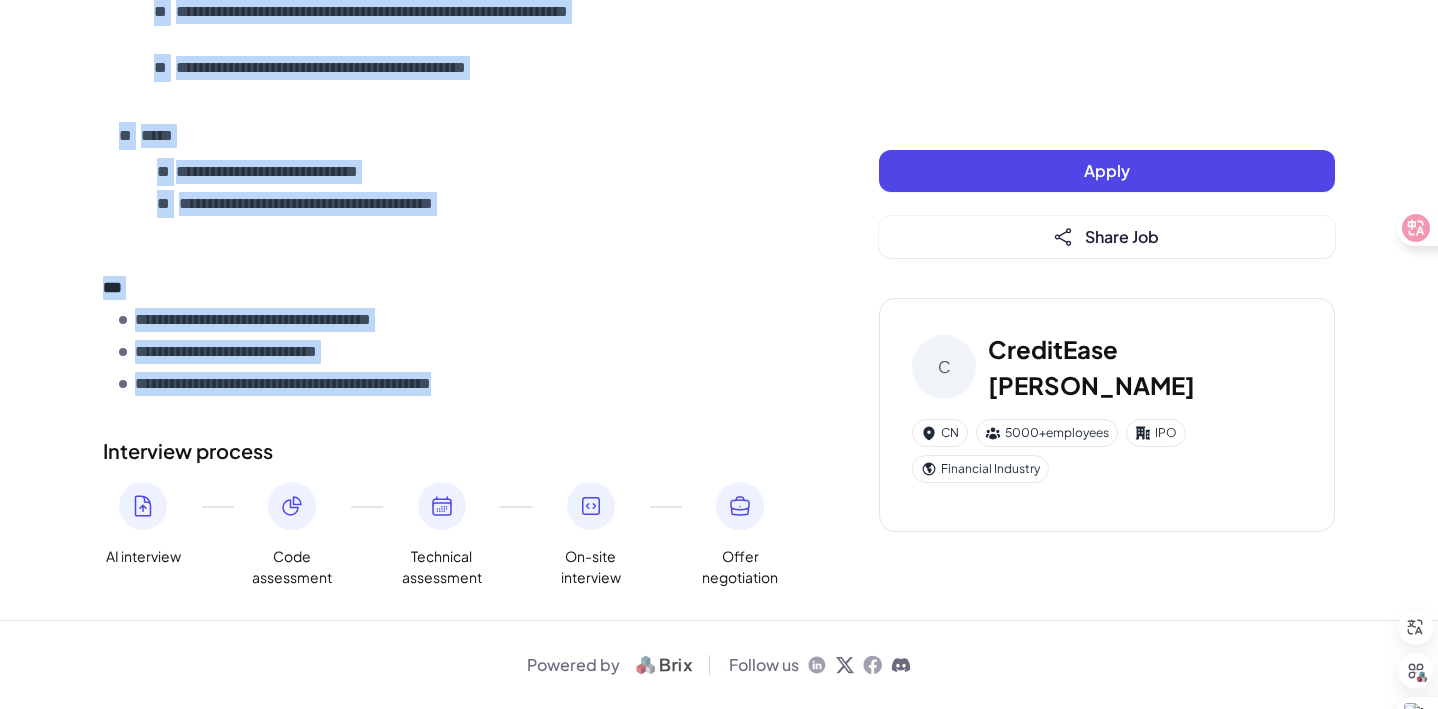 drag, startPoint x: 99, startPoint y: 278, endPoint x: 771, endPoint y: 397, distance: 682.45514 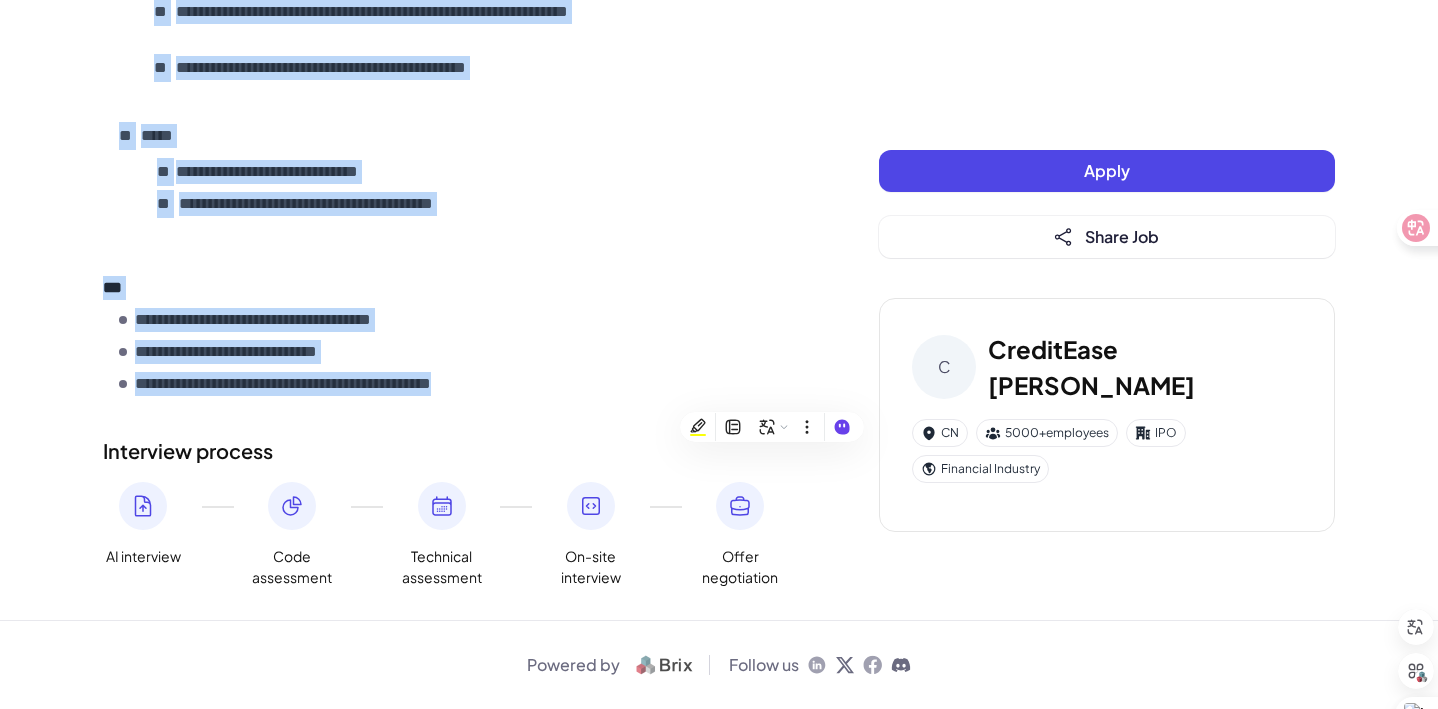 copy on "**********" 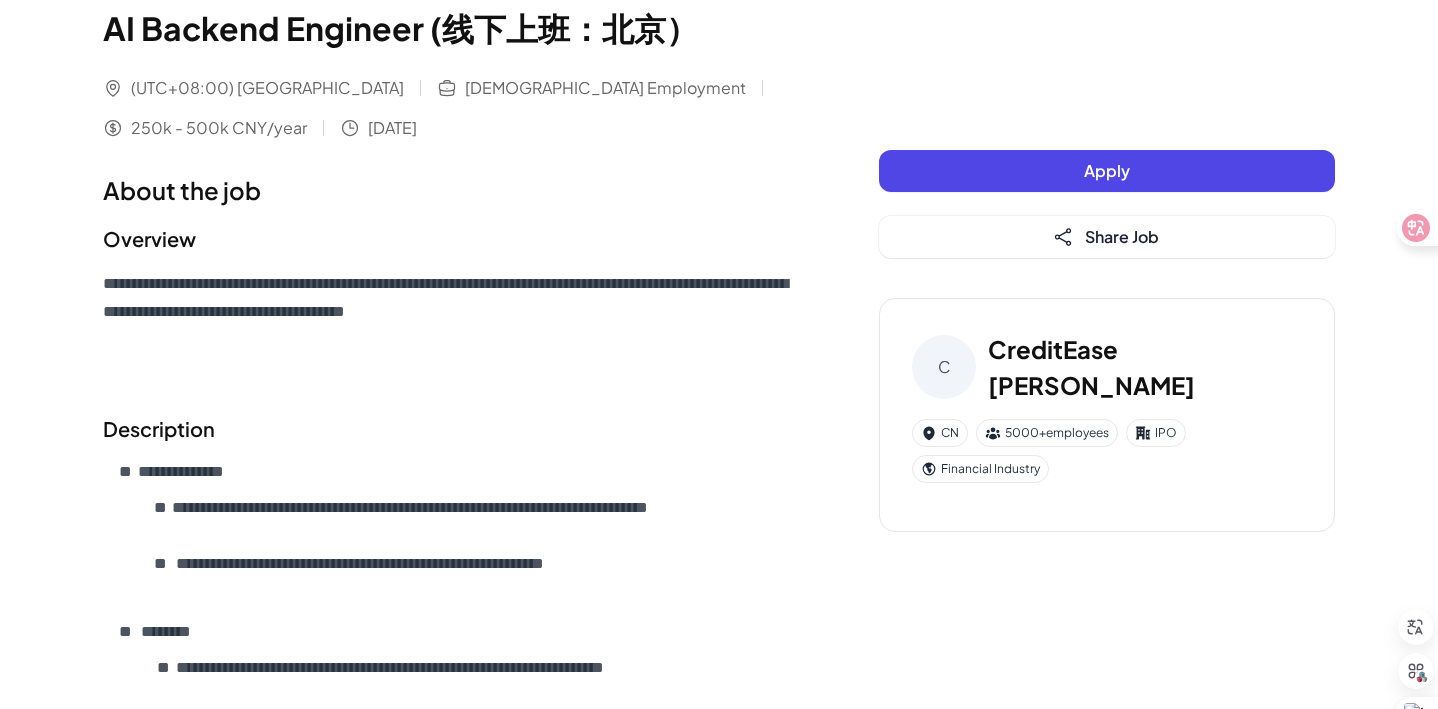 scroll, scrollTop: 0, scrollLeft: 0, axis: both 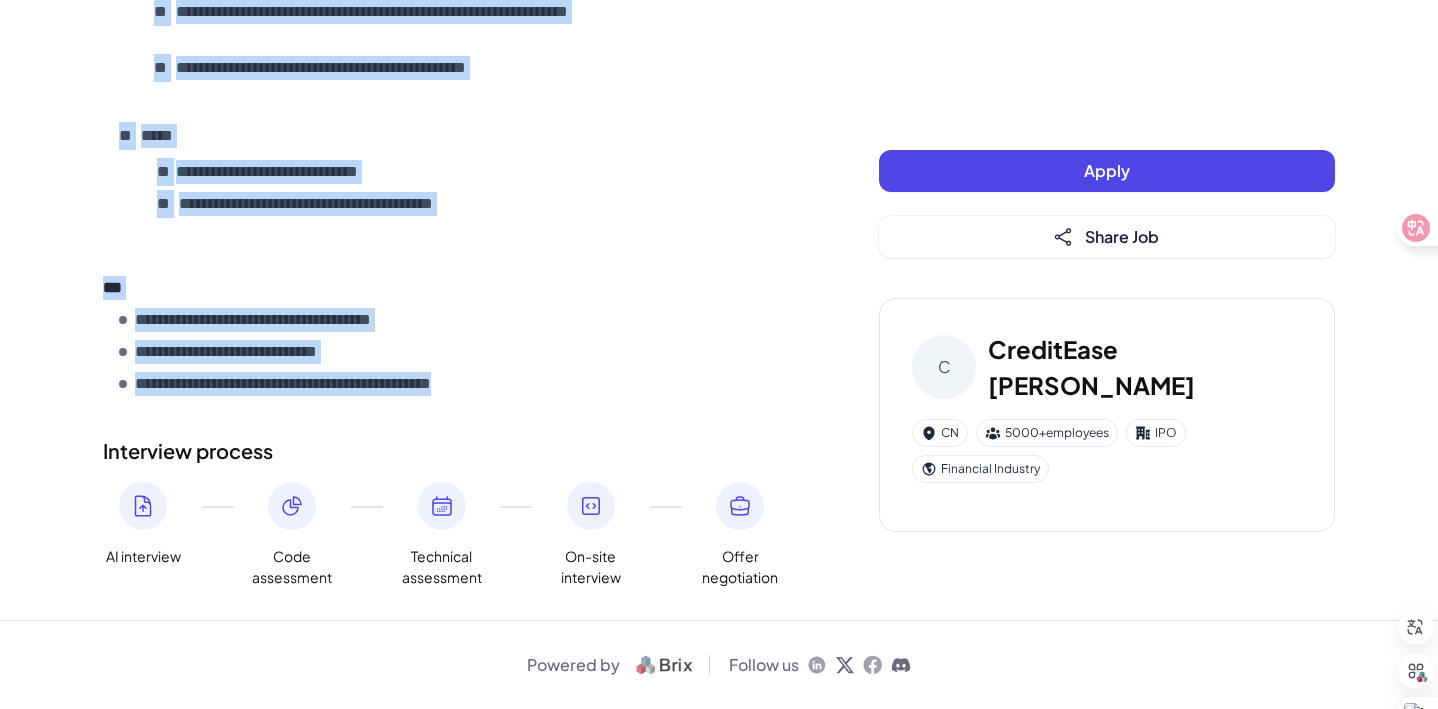 drag, startPoint x: 99, startPoint y: 327, endPoint x: 782, endPoint y: 397, distance: 686.57776 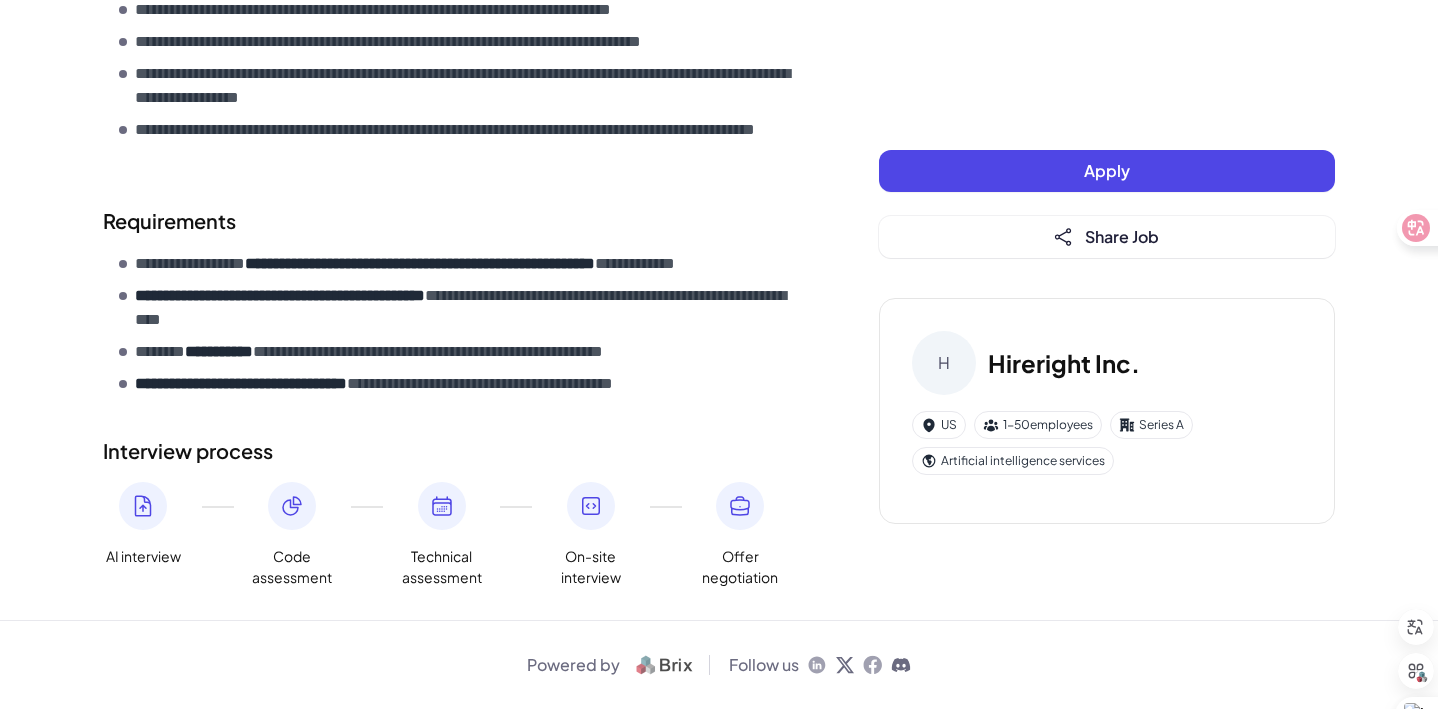 scroll, scrollTop: 0, scrollLeft: 0, axis: both 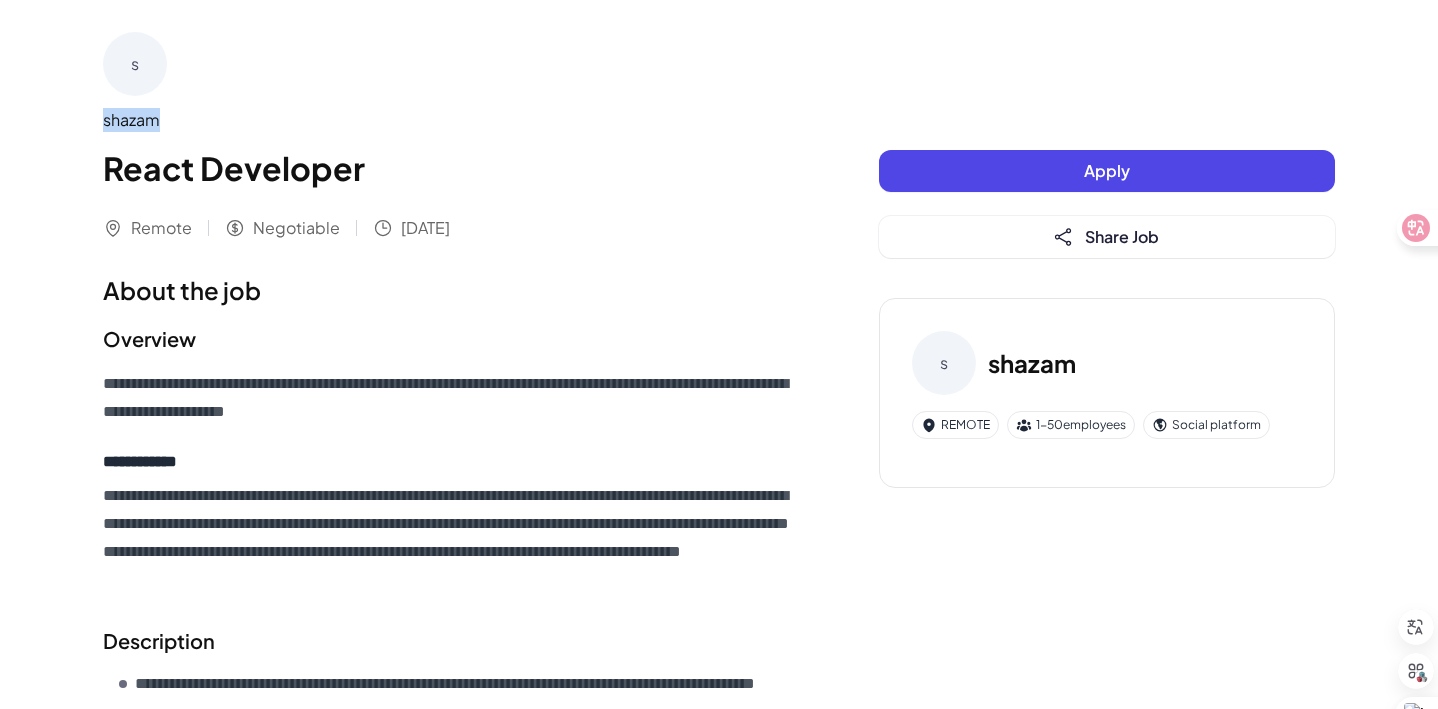 drag, startPoint x: 105, startPoint y: 119, endPoint x: 213, endPoint y: 129, distance: 108.461975 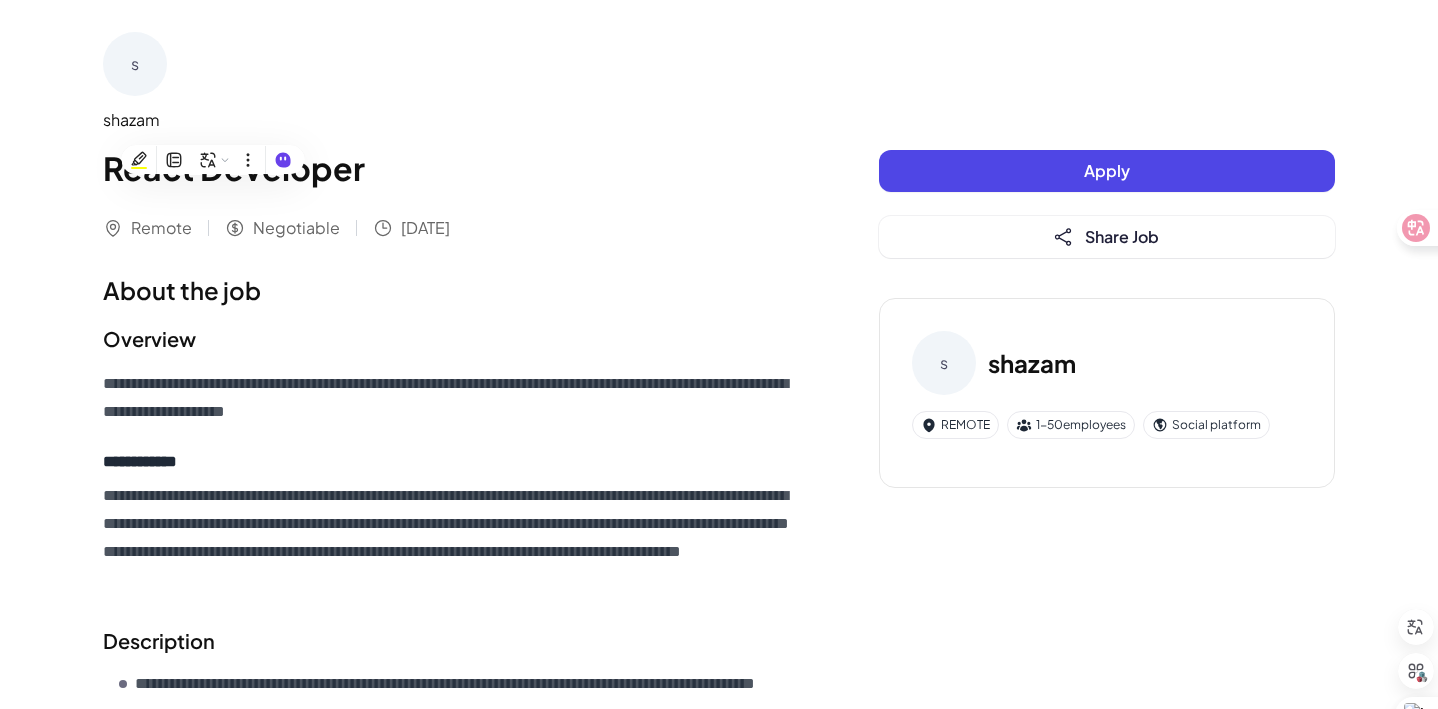 click on "Remote Negotiable 1 day ago" at bounding box center [451, 228] 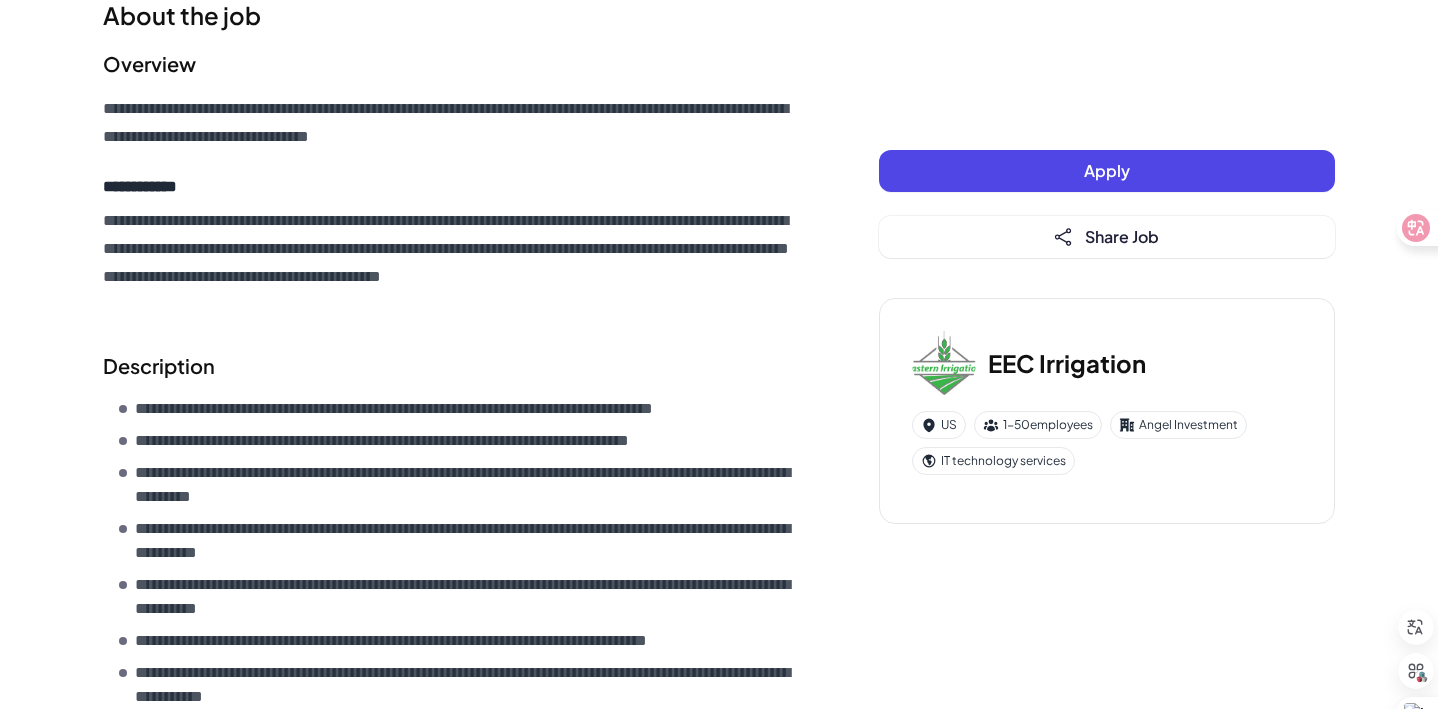 scroll, scrollTop: 0, scrollLeft: 0, axis: both 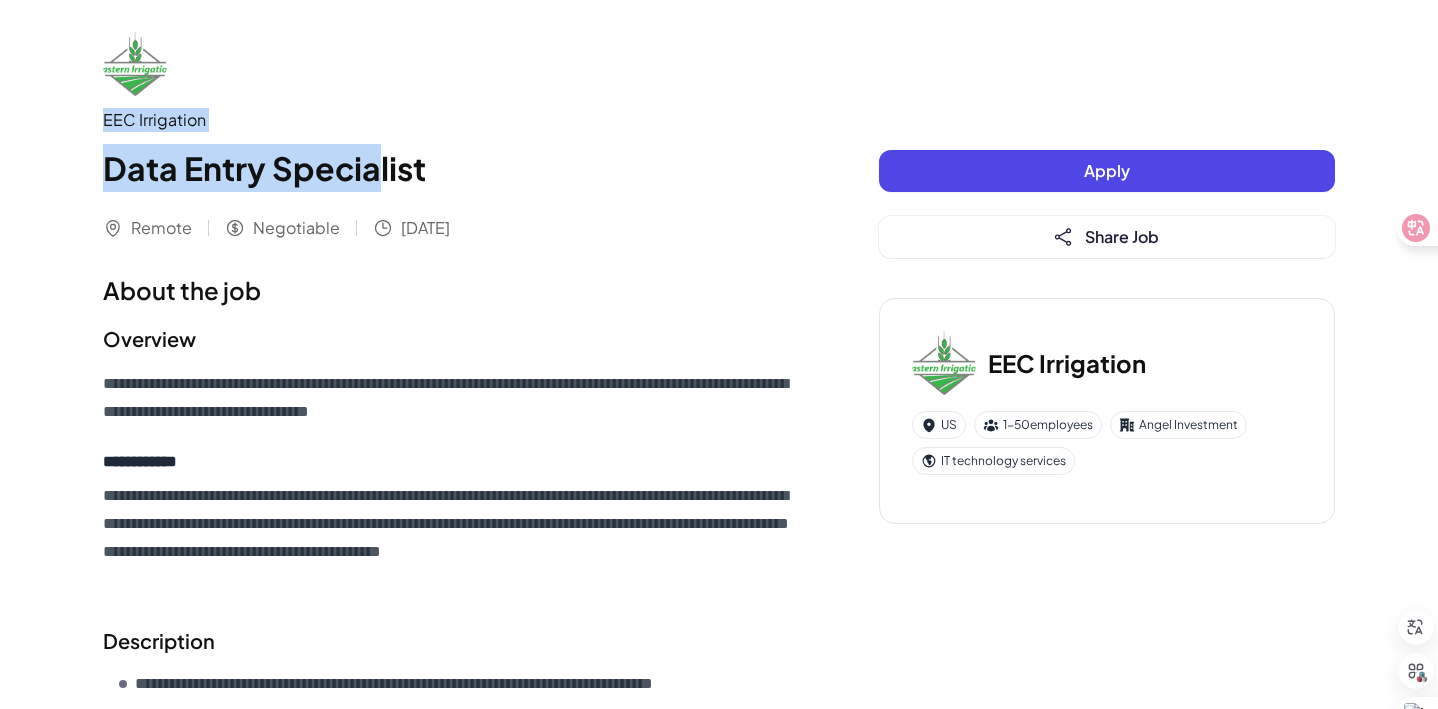 drag, startPoint x: 100, startPoint y: 118, endPoint x: 367, endPoint y: 145, distance: 268.3617 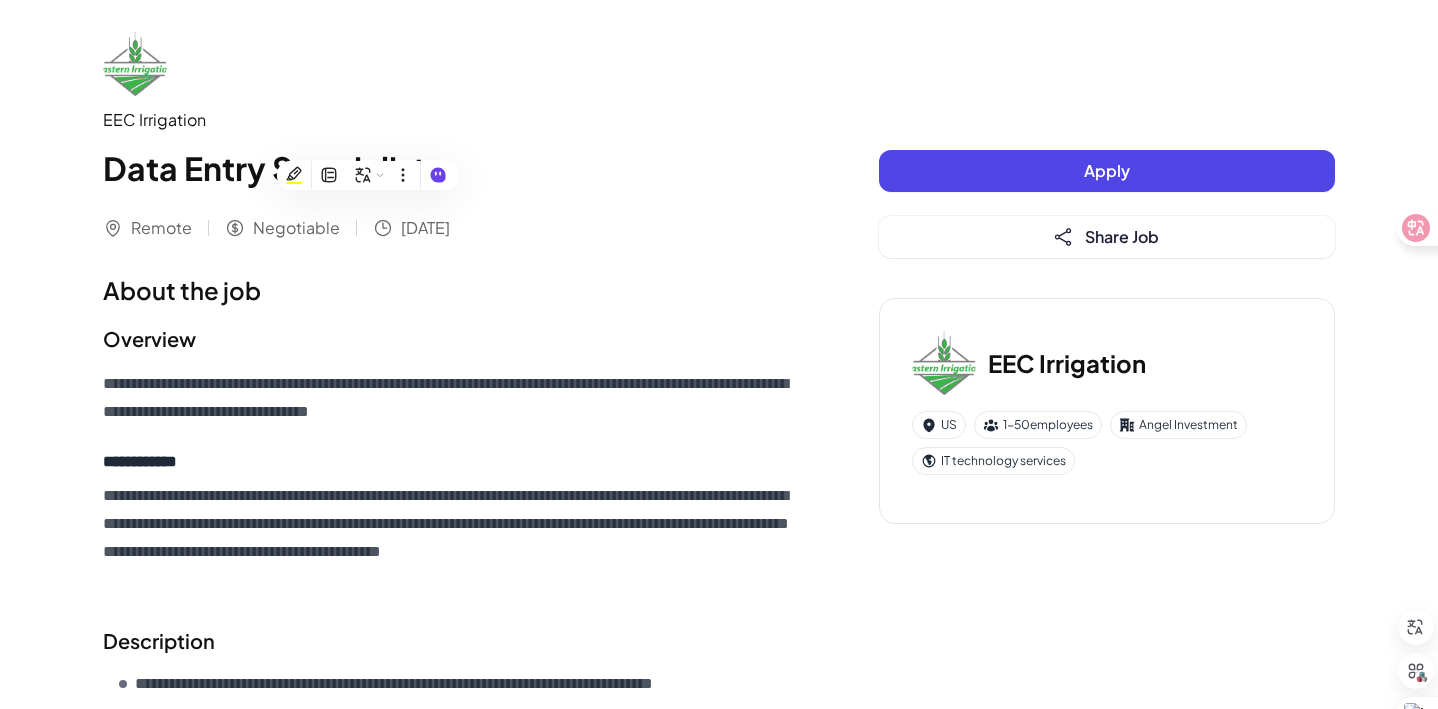 click on "EEC Irrigation Data Entry Specialist" at bounding box center (451, 112) 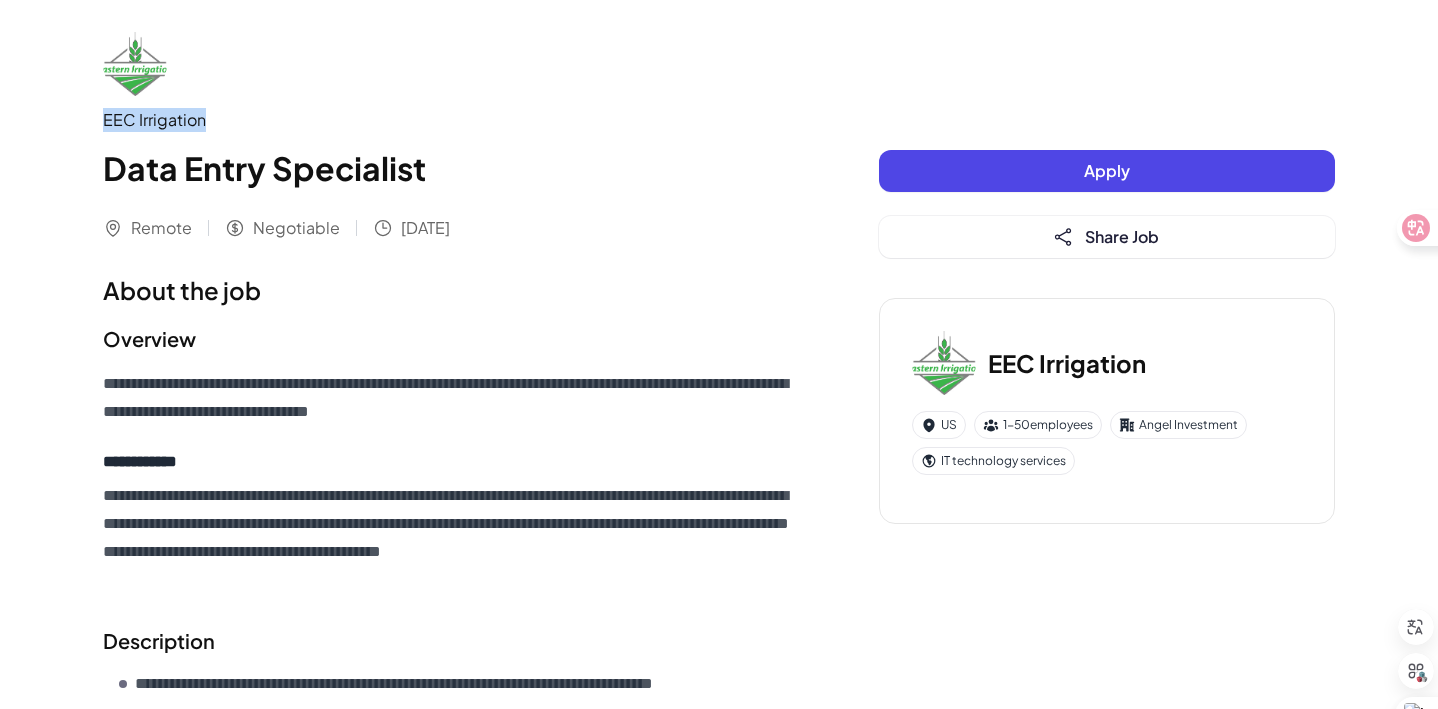 drag, startPoint x: 219, startPoint y: 116, endPoint x: 74, endPoint y: 116, distance: 145 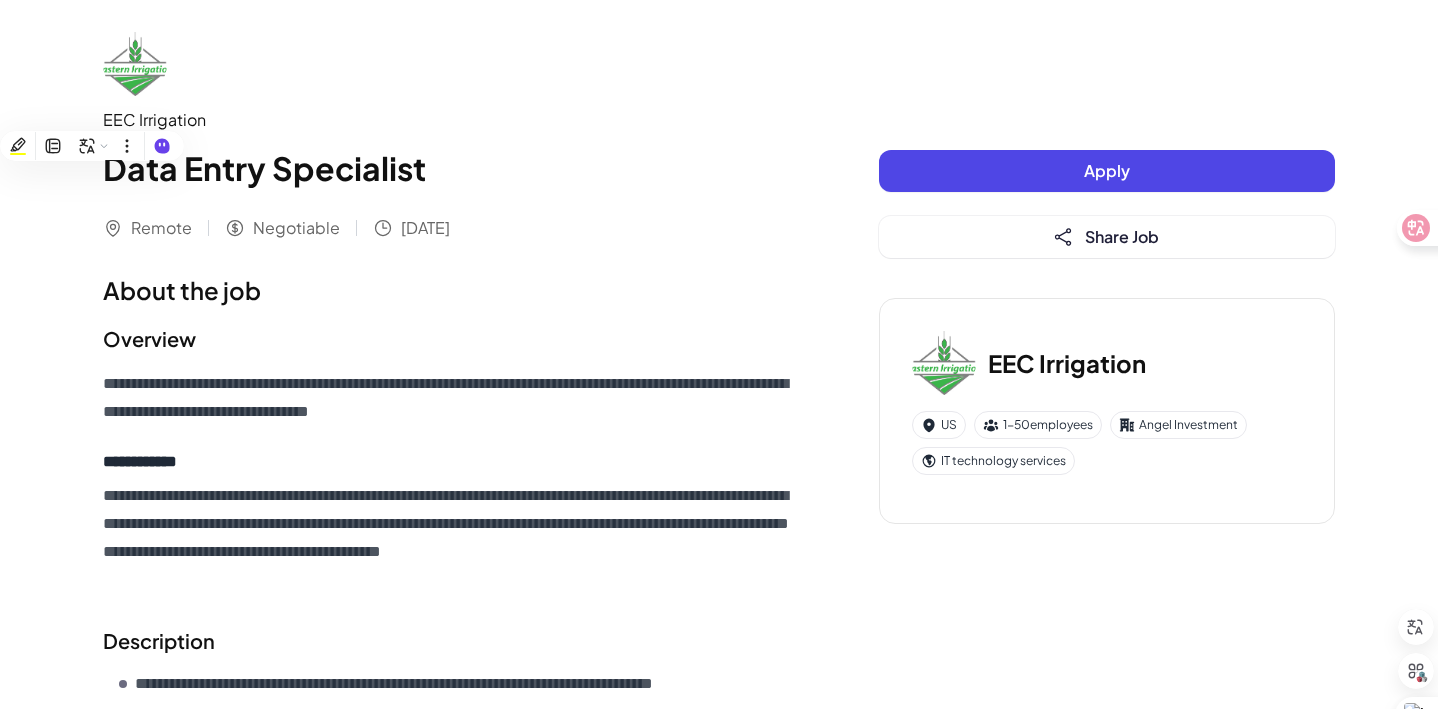 click on "Remote Negotiable 5 days ago" at bounding box center (451, 228) 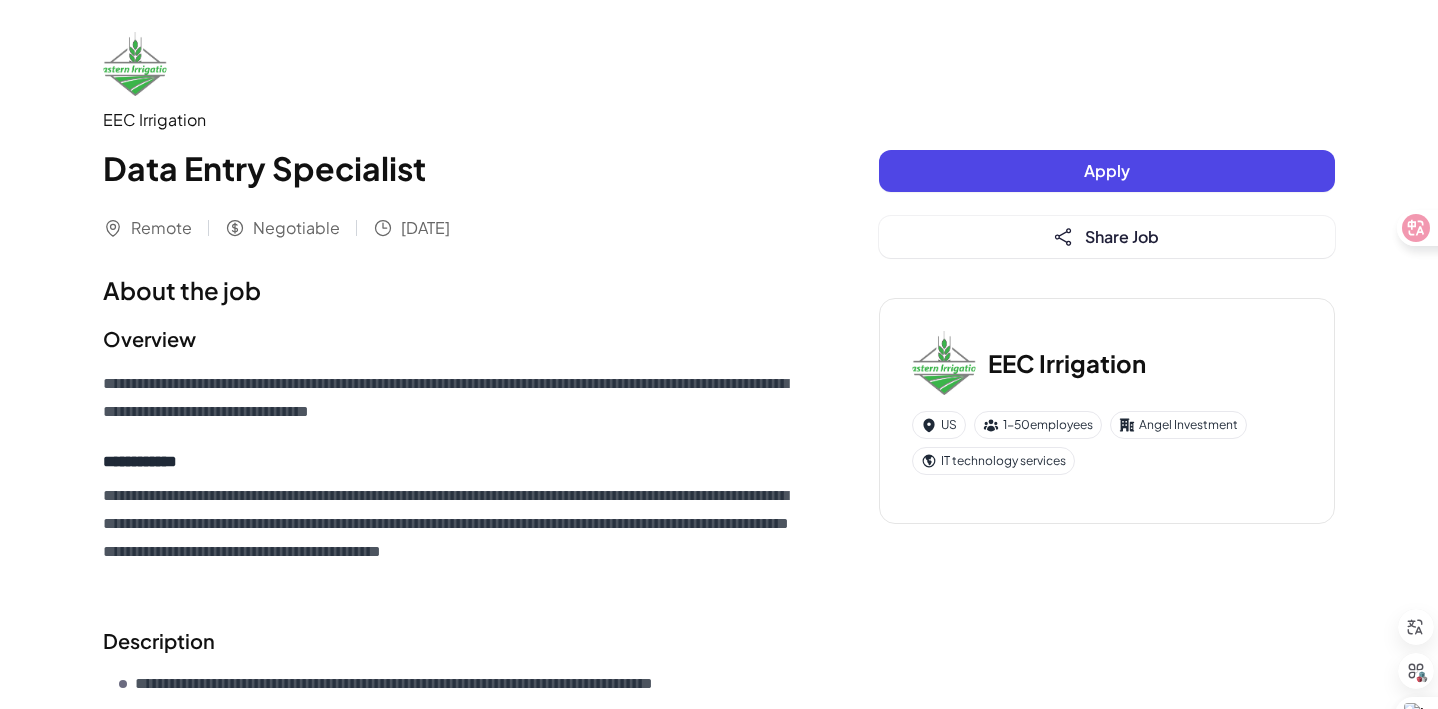 click on "Data Entry Specialist" at bounding box center (451, 168) 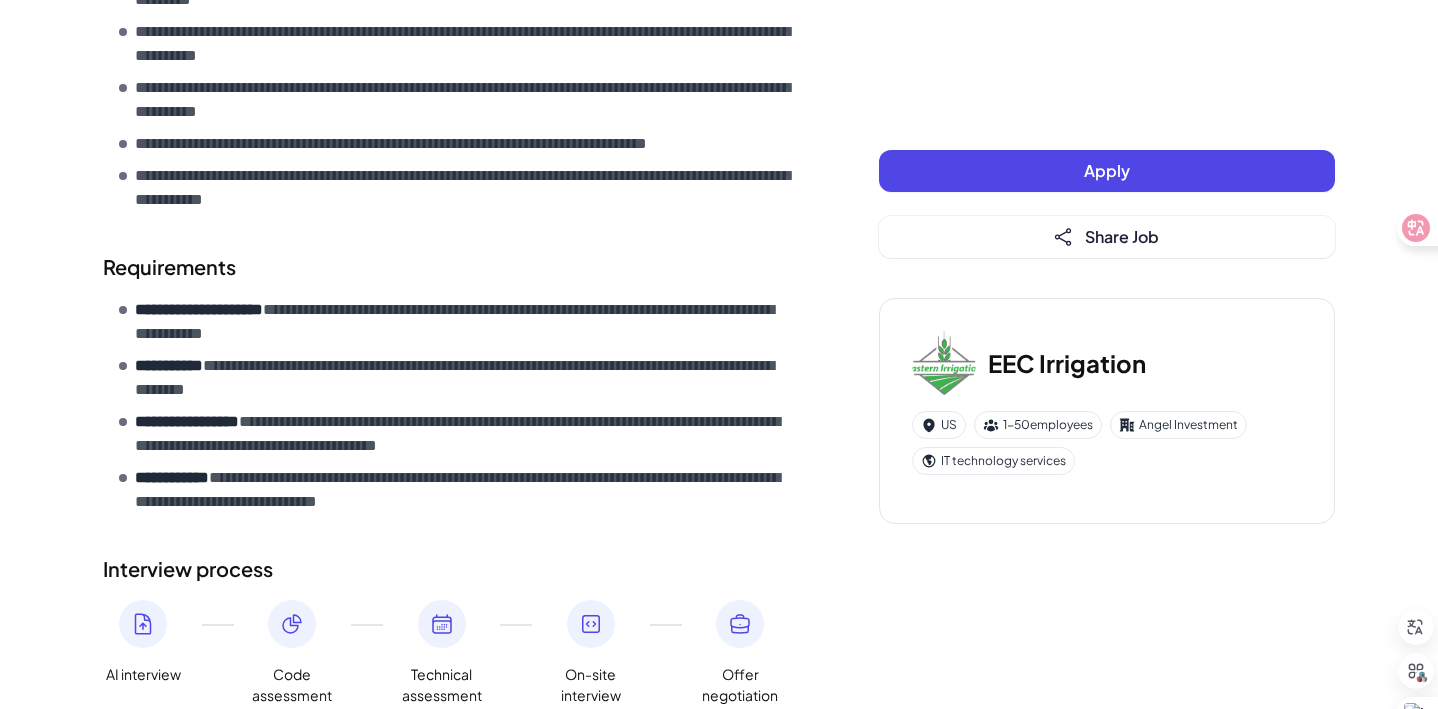 scroll, scrollTop: 771, scrollLeft: 0, axis: vertical 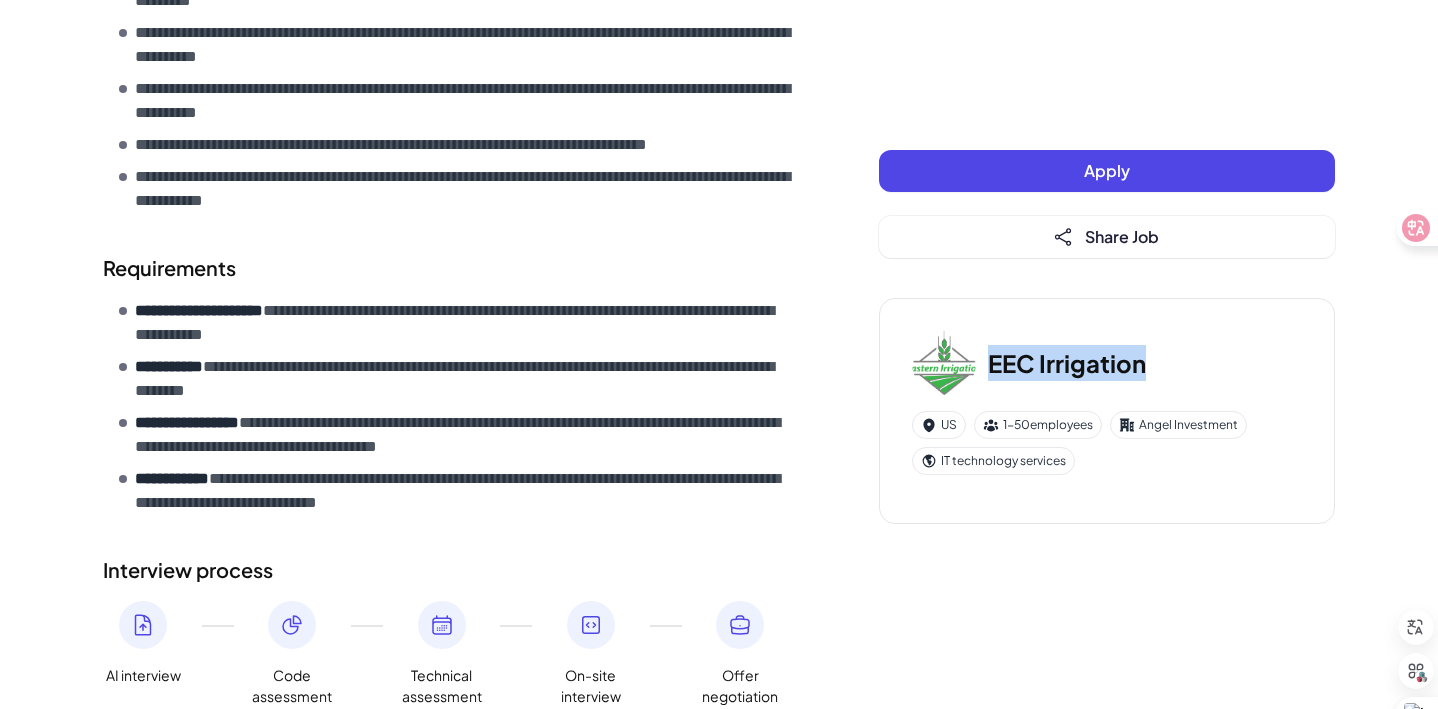 drag, startPoint x: 986, startPoint y: 361, endPoint x: 1213, endPoint y: 371, distance: 227.22015 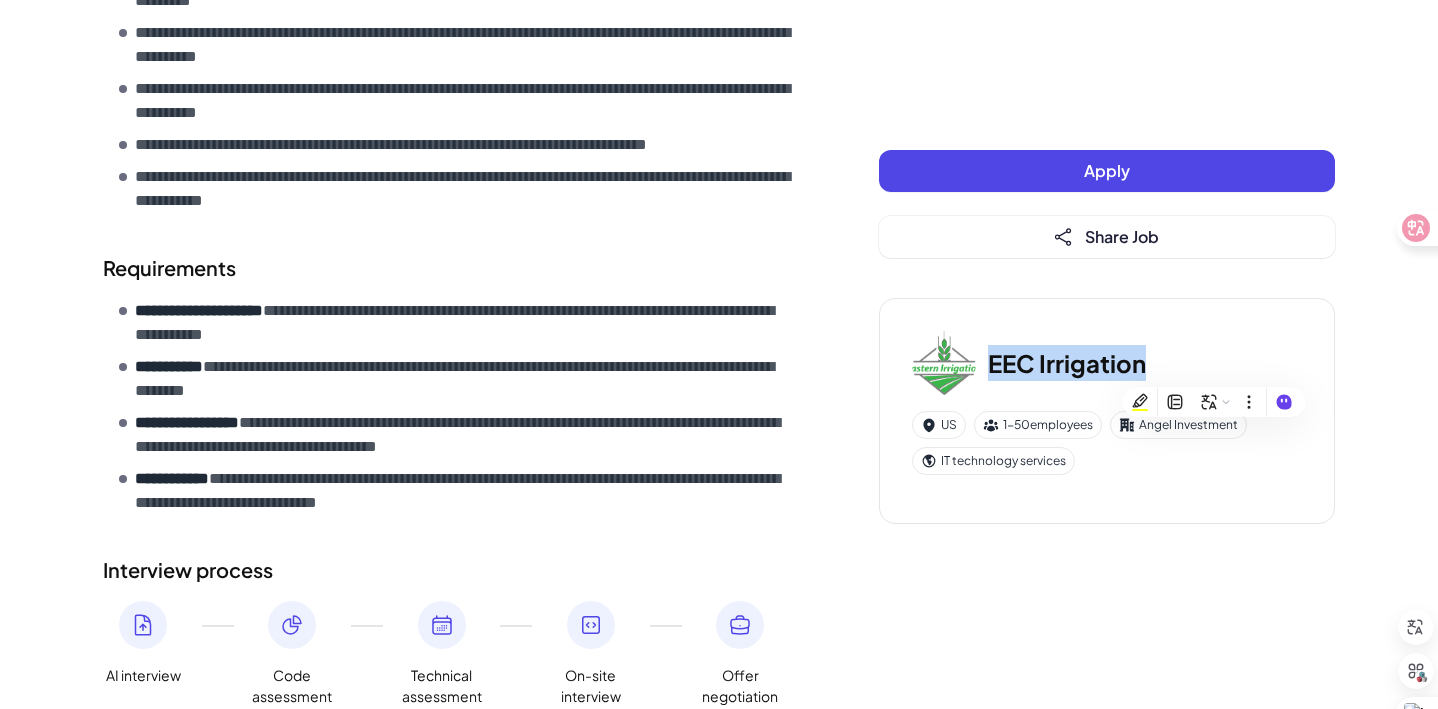 copy on "EEC Irrigation" 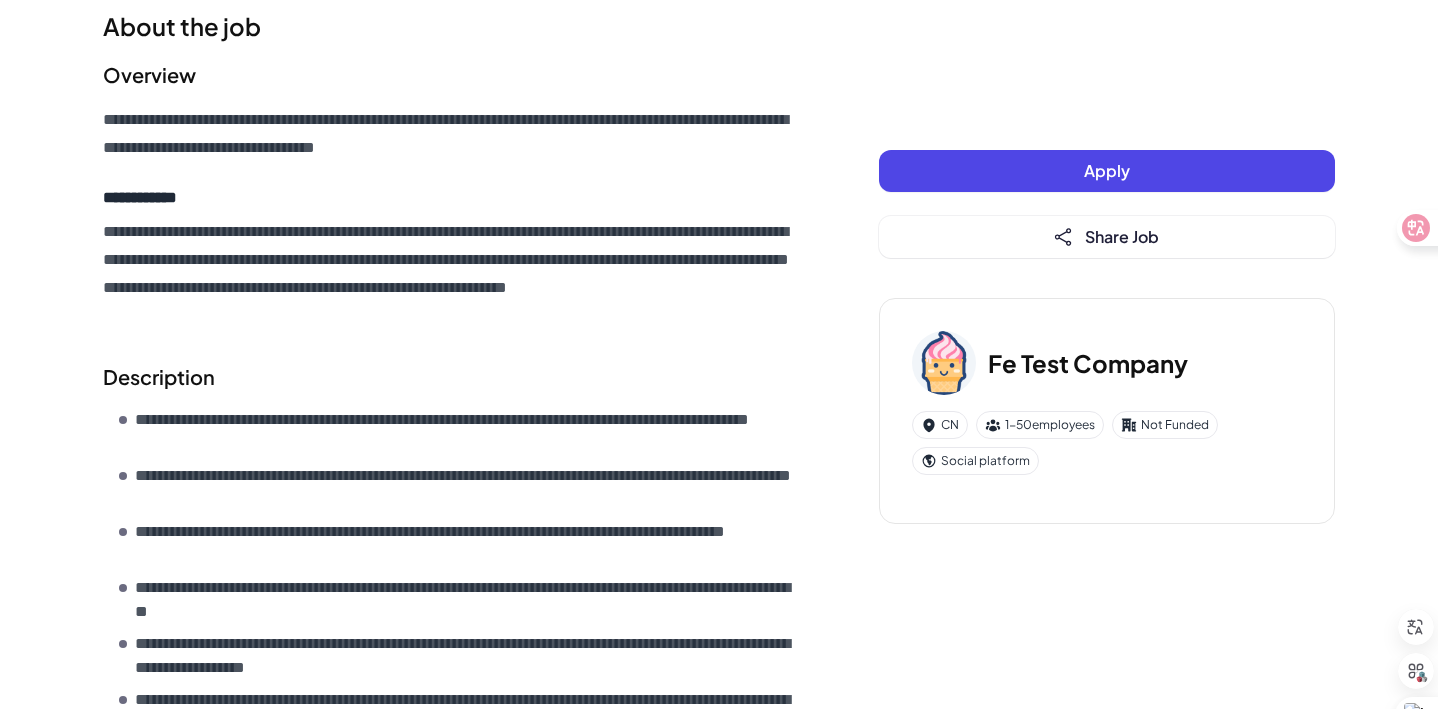 scroll, scrollTop: 0, scrollLeft: 0, axis: both 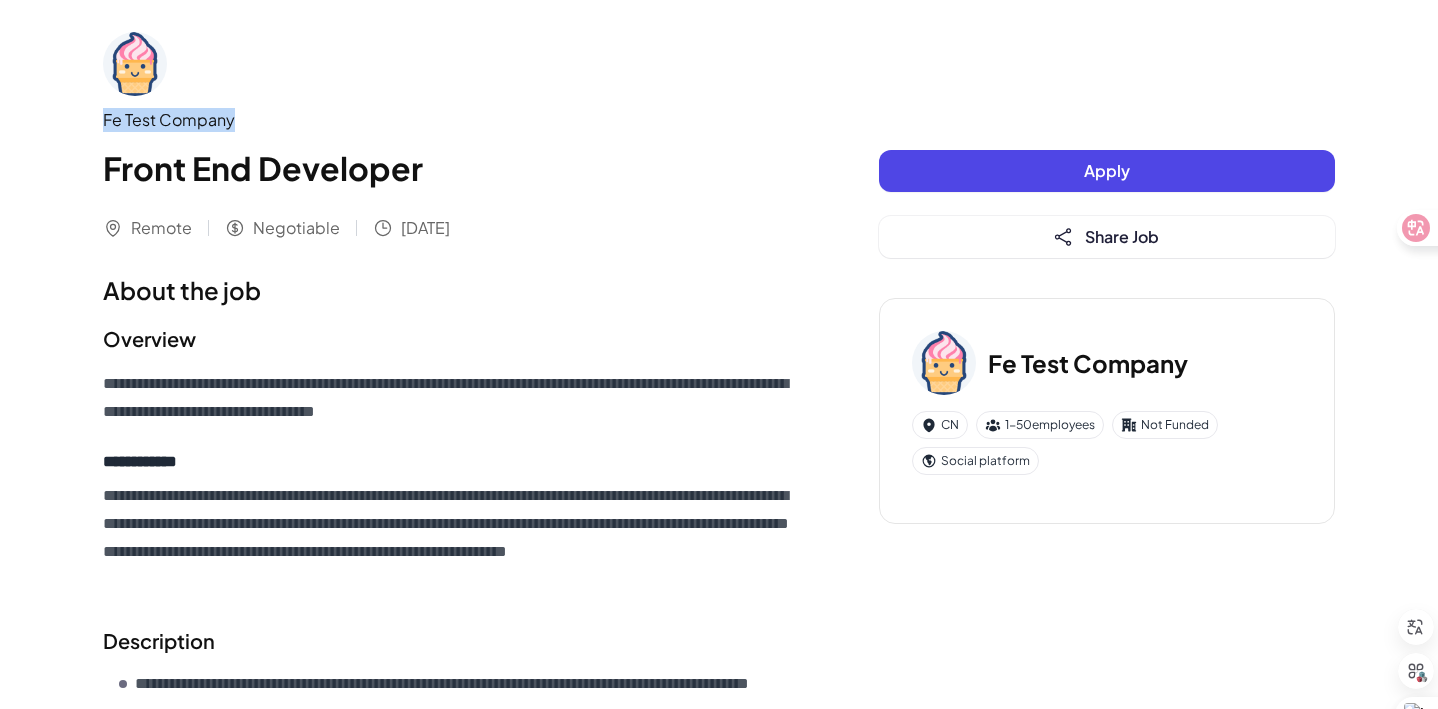 copy on "Fe Test Company" 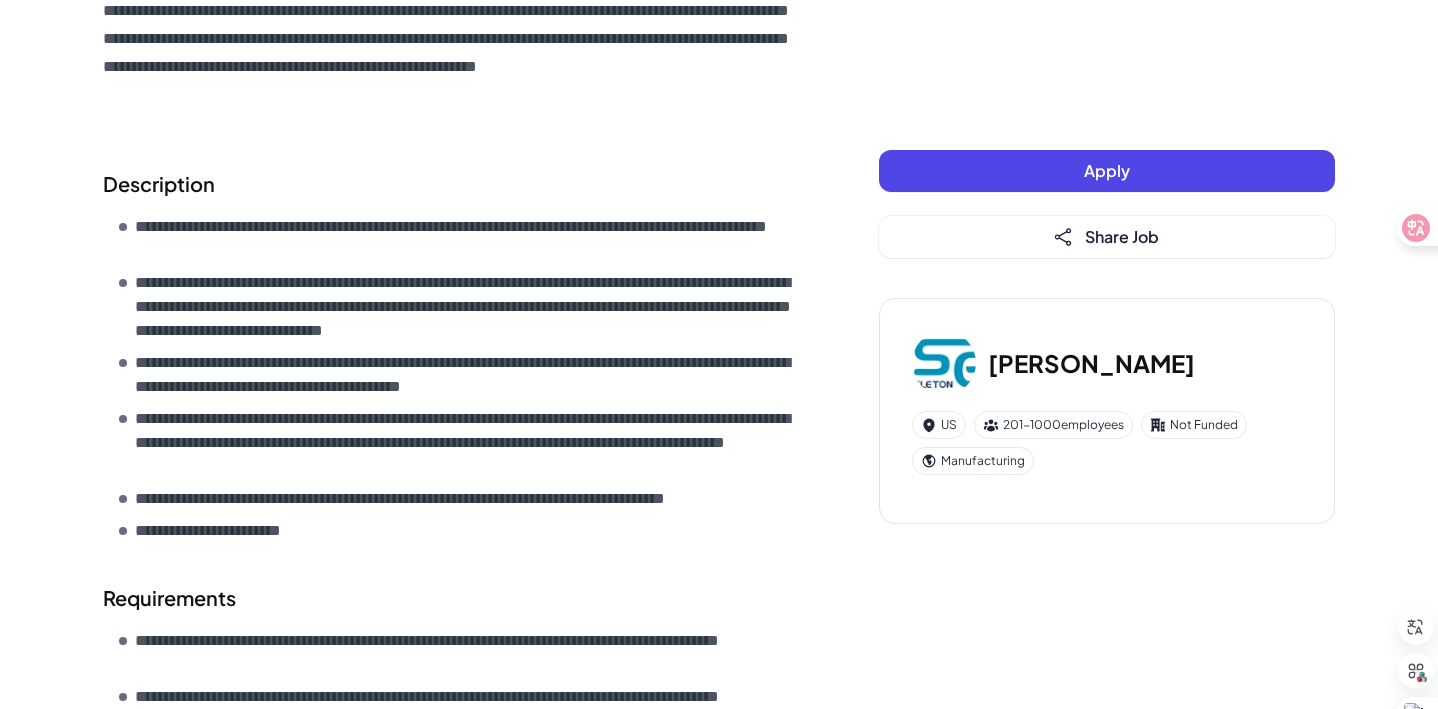 scroll, scrollTop: 954, scrollLeft: 0, axis: vertical 